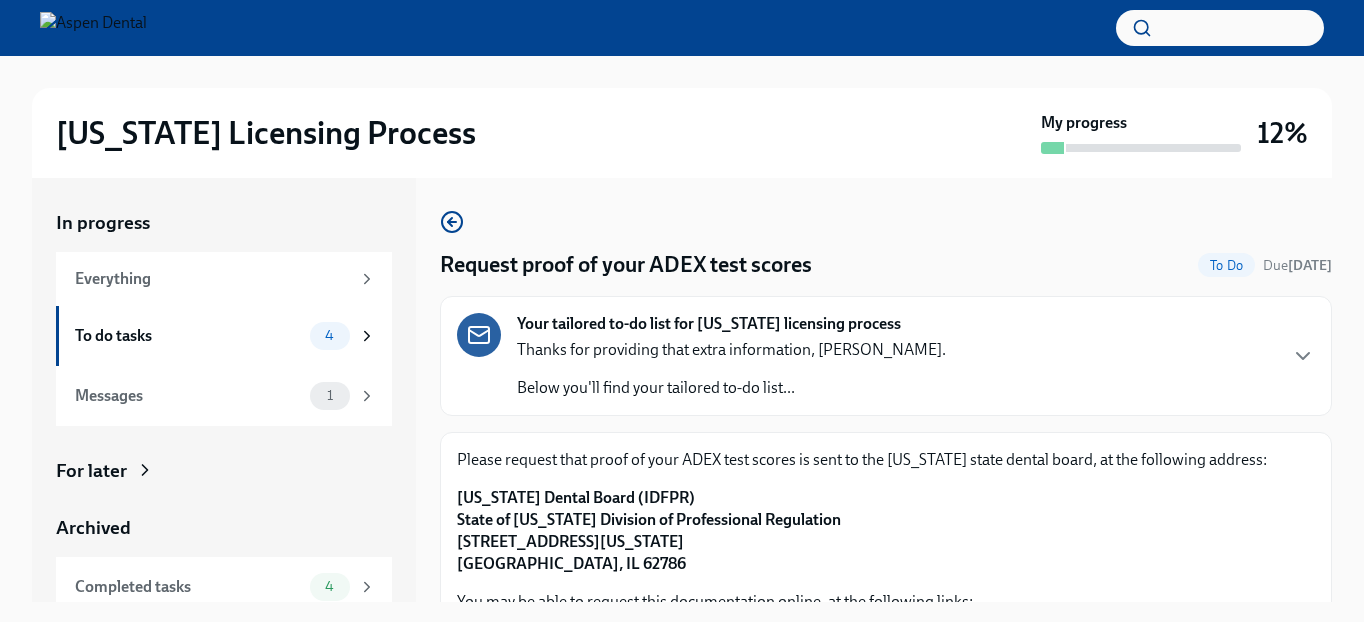 scroll, scrollTop: 0, scrollLeft: 0, axis: both 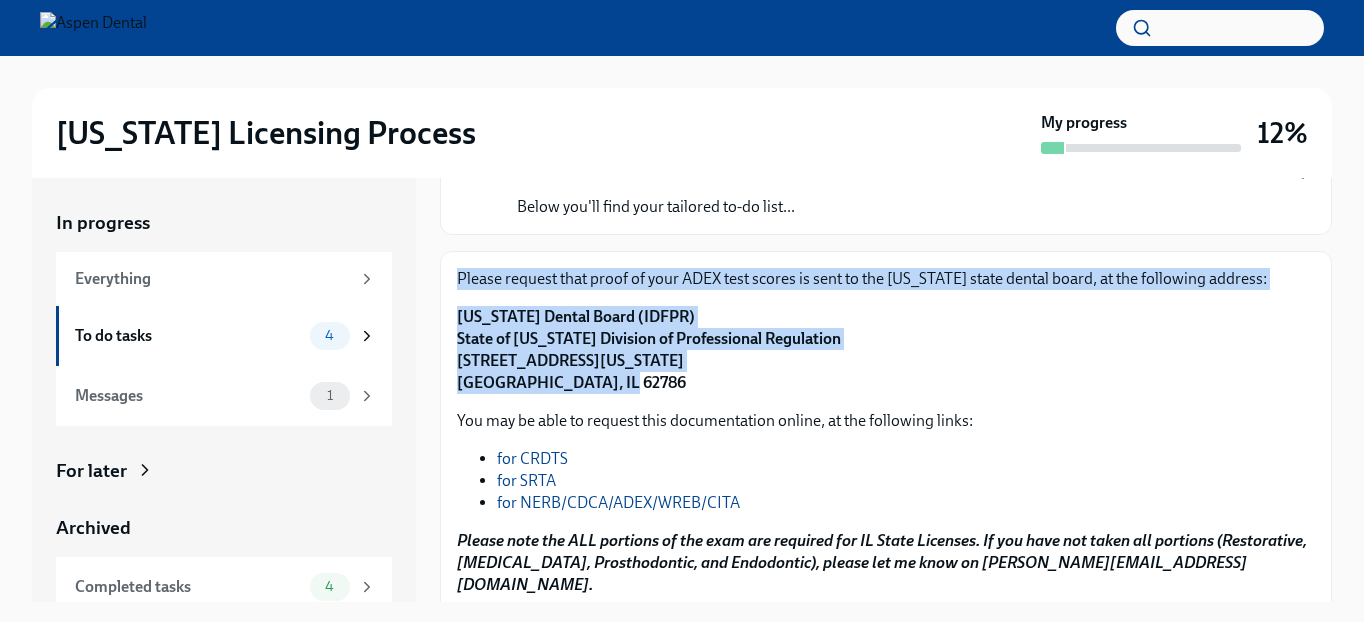 drag, startPoint x: 618, startPoint y: 394, endPoint x: 458, endPoint y: 274, distance: 200 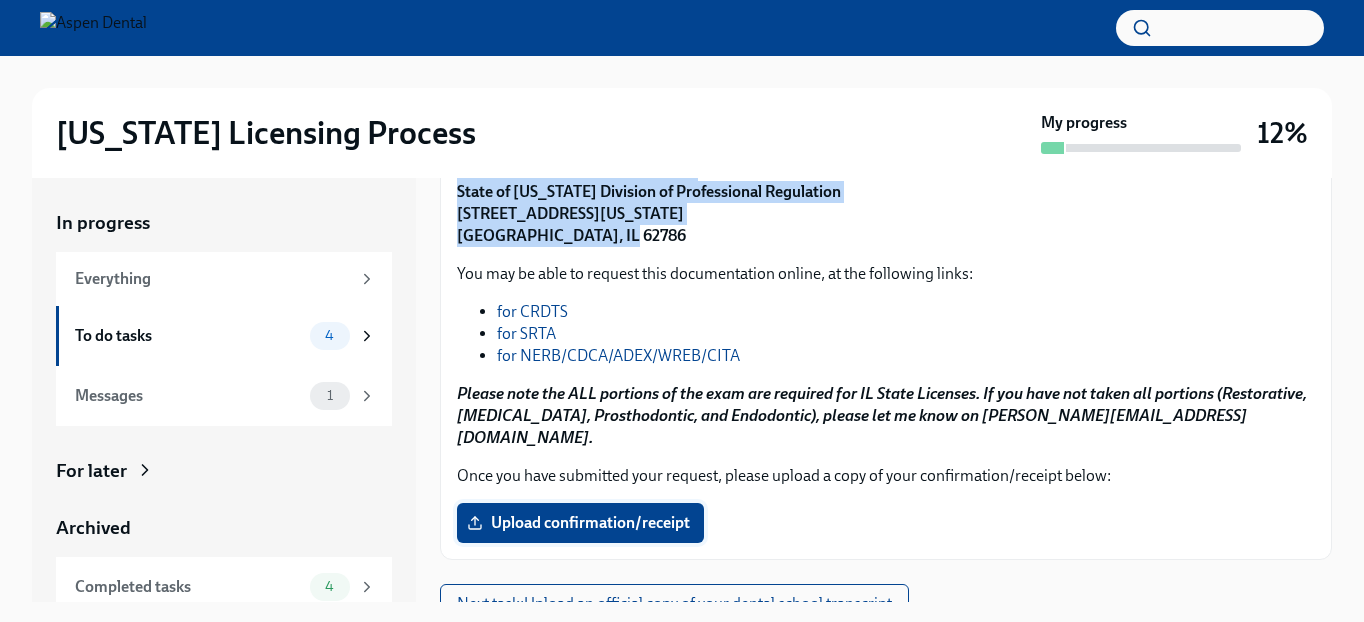 click on "Upload confirmation/receipt" at bounding box center (580, 523) 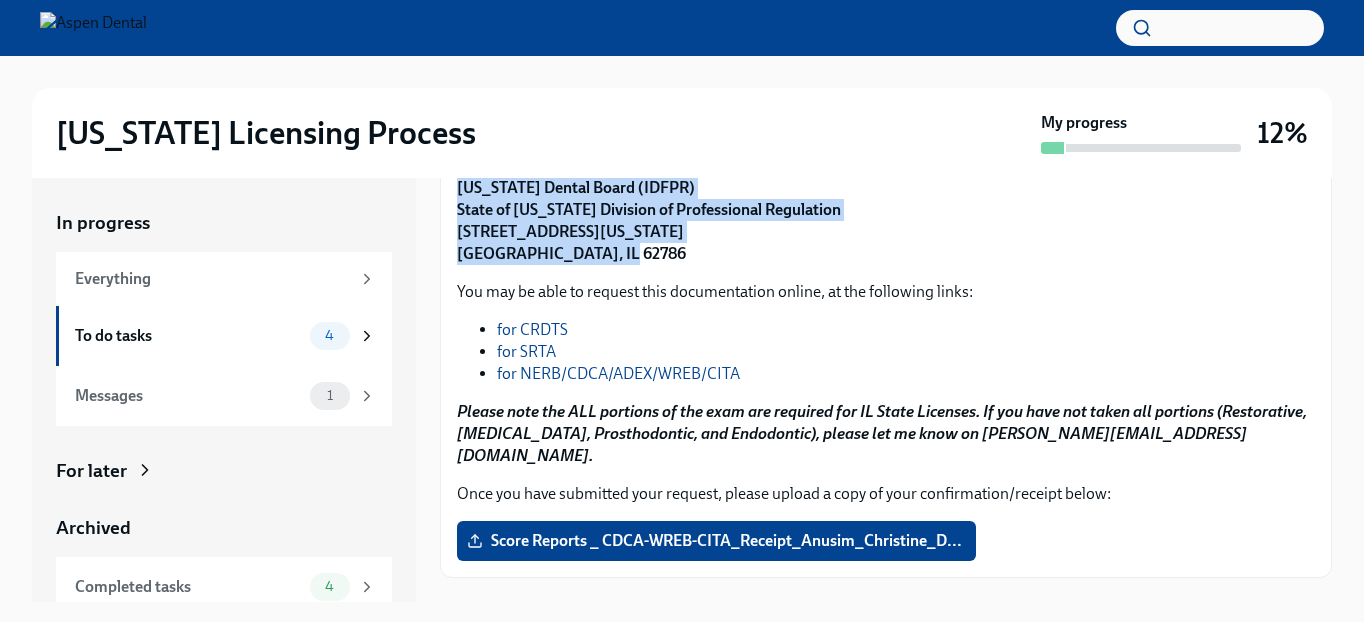 scroll, scrollTop: 328, scrollLeft: 0, axis: vertical 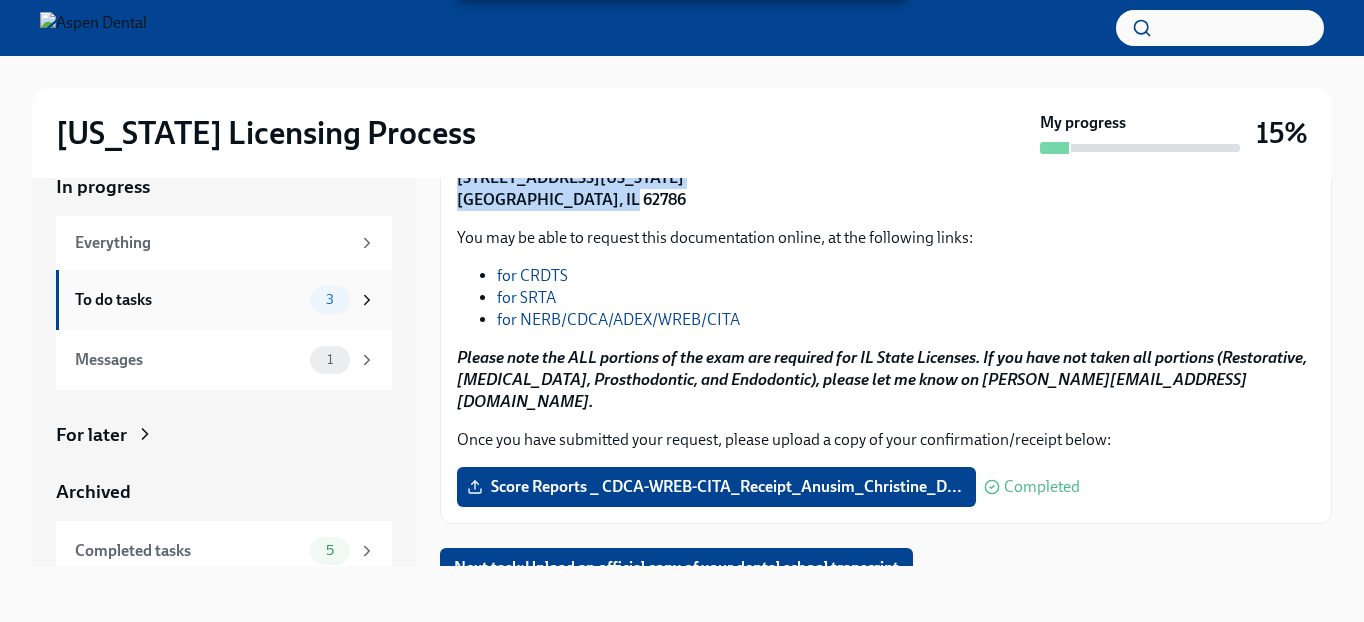 click on "To do tasks" at bounding box center [188, 300] 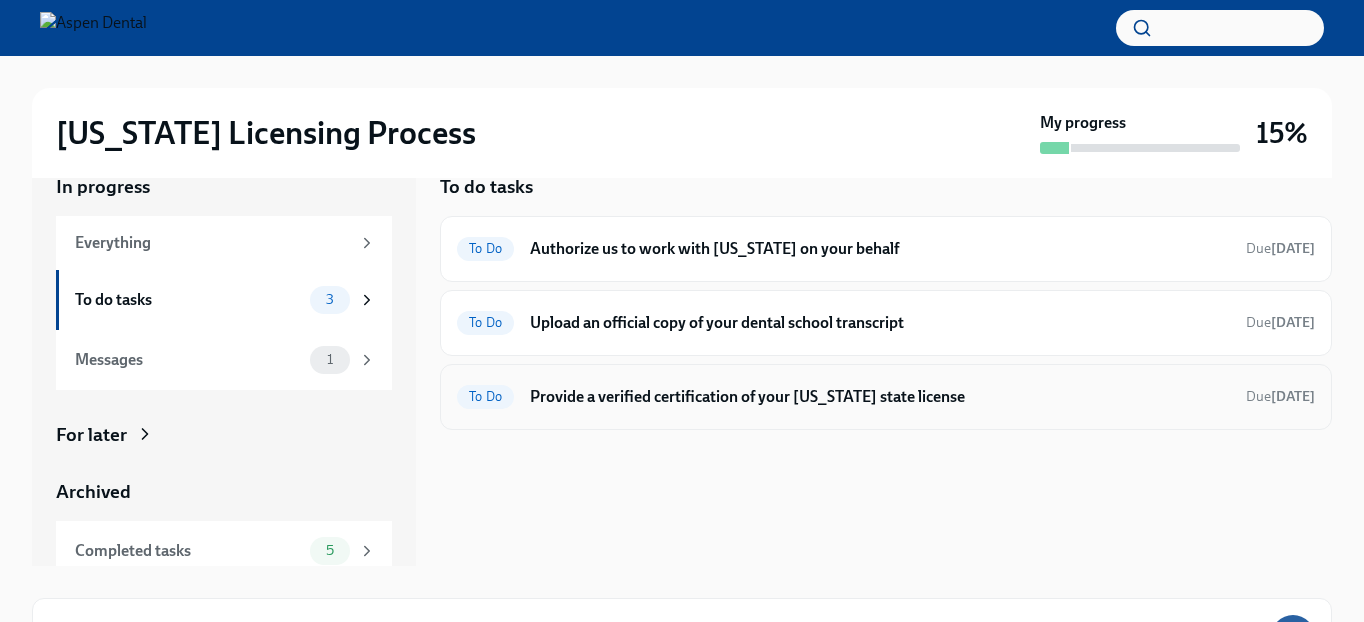 click on "Provide a verified certification of your [US_STATE] state license" at bounding box center (880, 397) 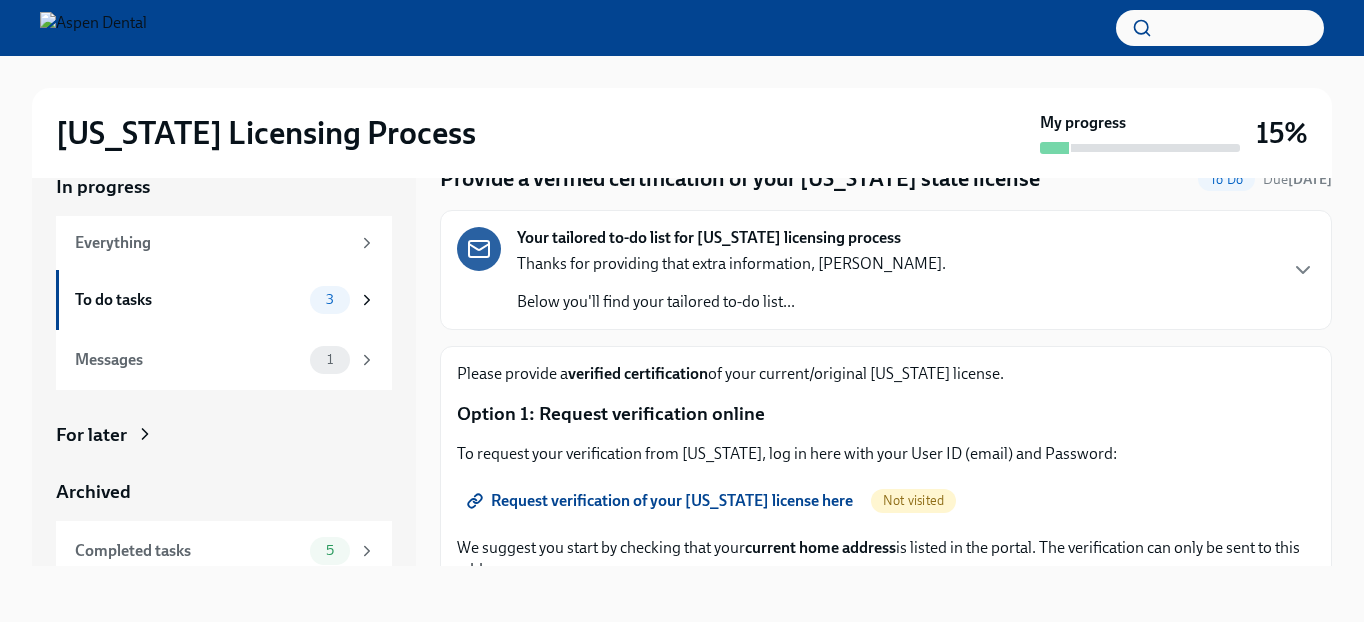 scroll, scrollTop: 52, scrollLeft: 0, axis: vertical 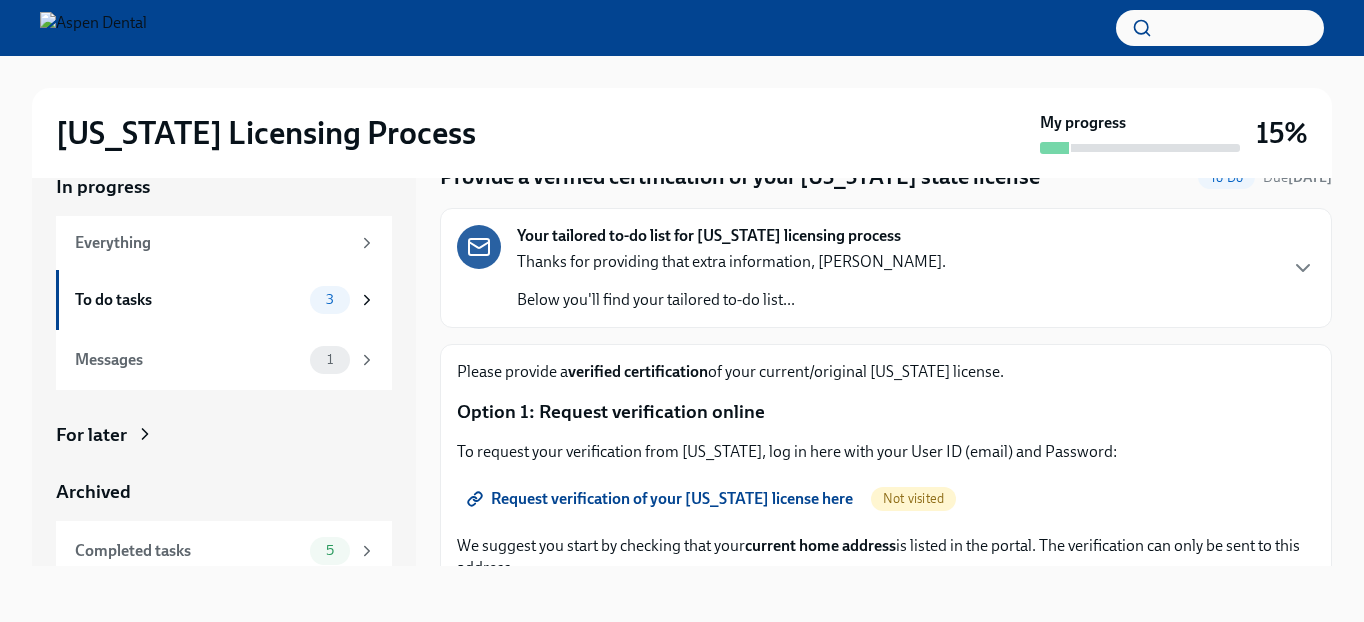 click on "Request verification of your [US_STATE] license here" at bounding box center [662, 499] 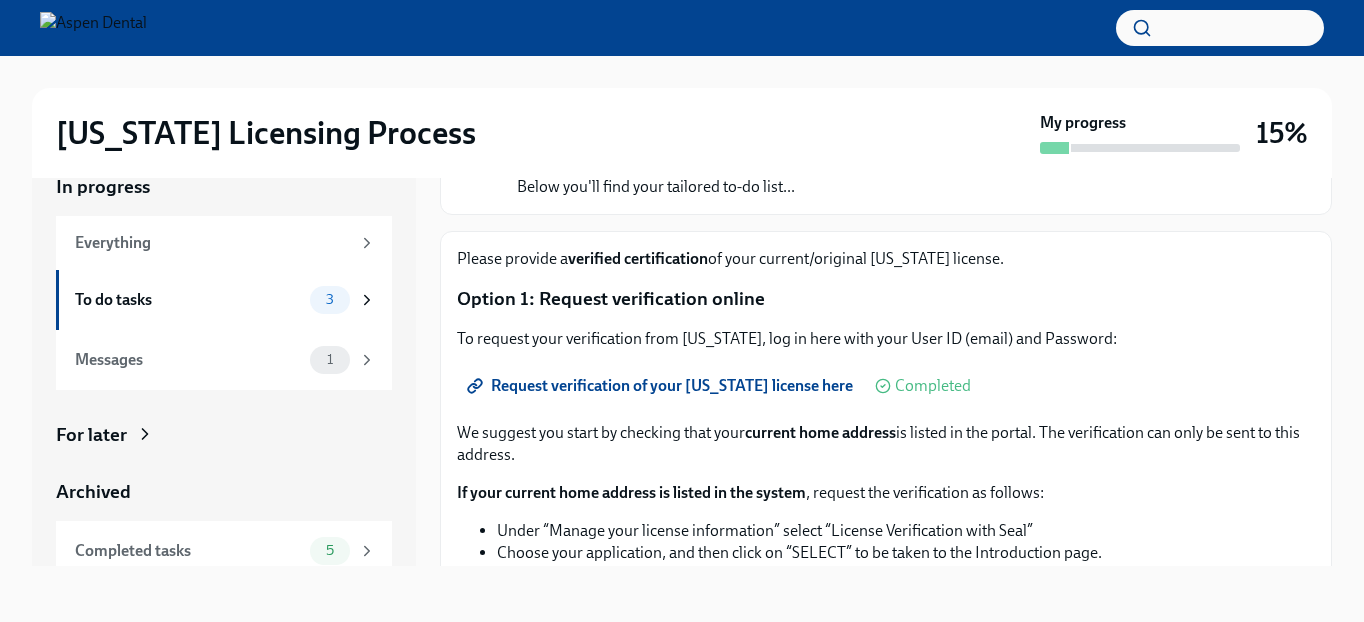 scroll, scrollTop: 111, scrollLeft: 0, axis: vertical 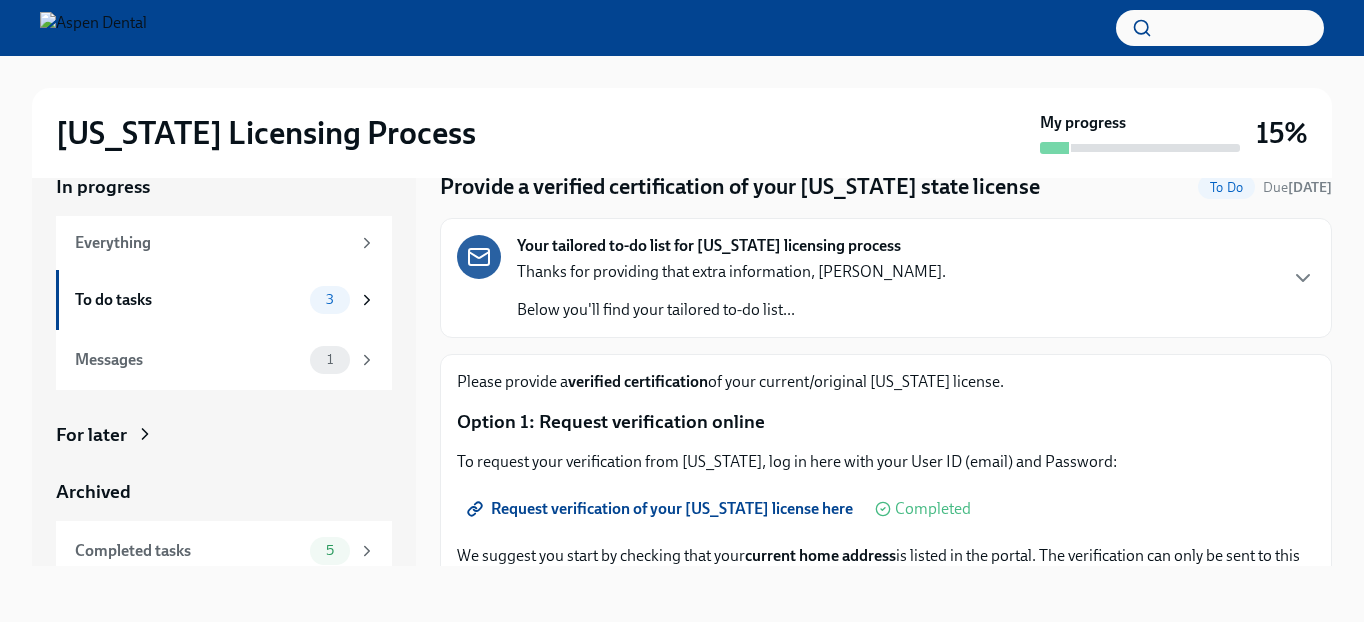 click on "Below you'll find your tailored to-do list..." at bounding box center [731, 310] 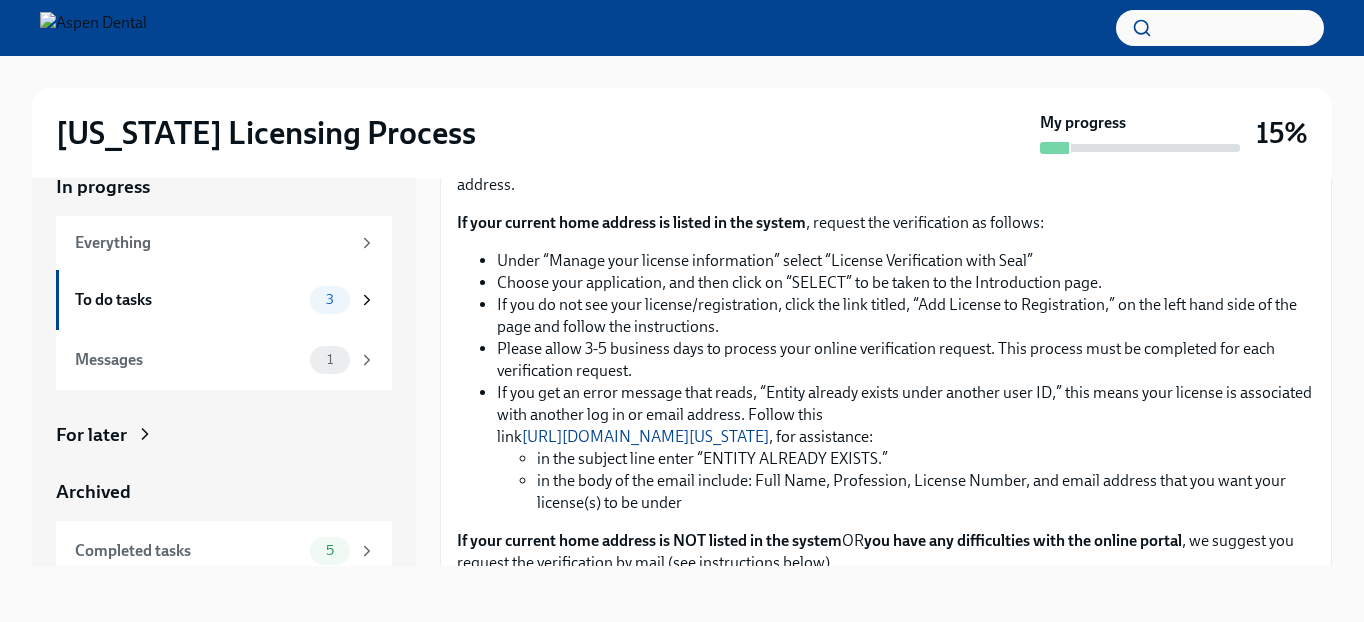 scroll, scrollTop: 952, scrollLeft: 0, axis: vertical 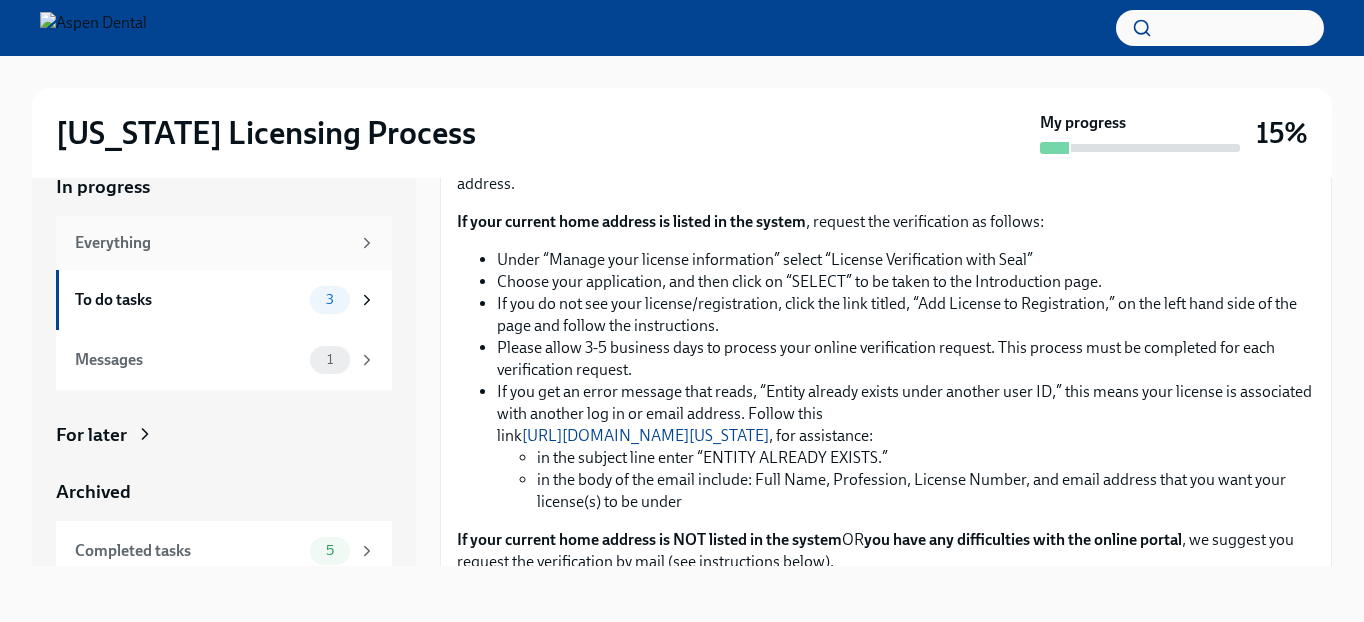 click on "Everything" at bounding box center [224, 243] 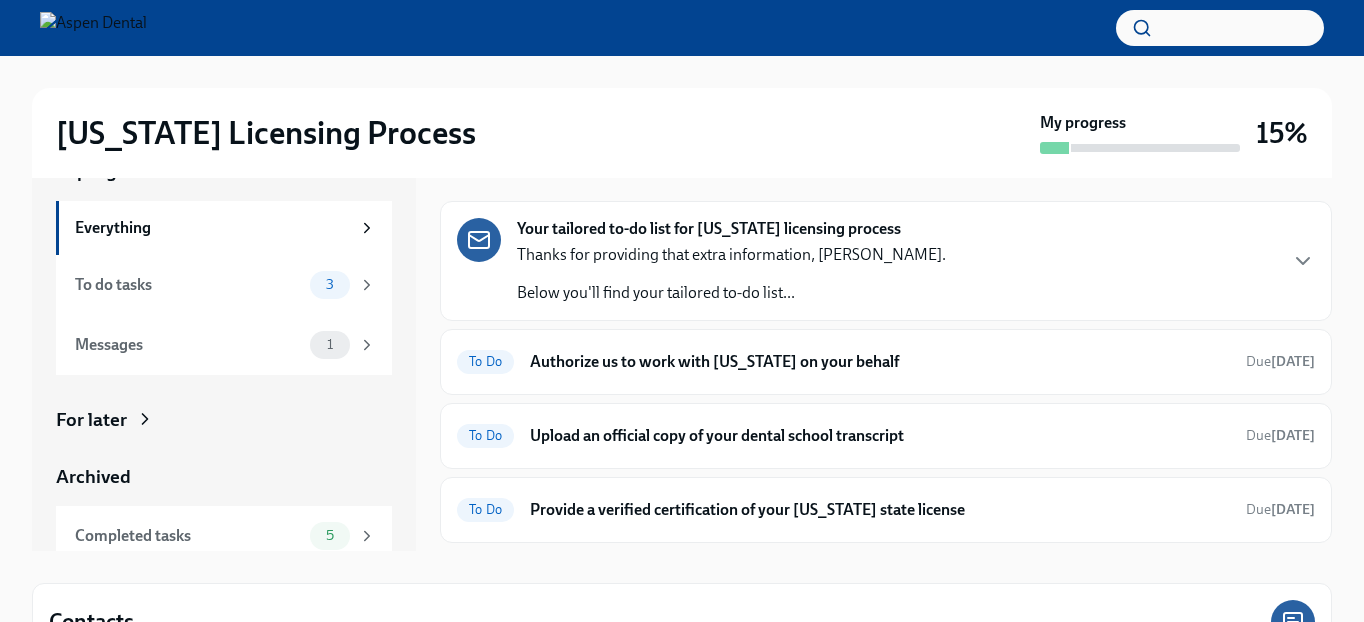 scroll, scrollTop: 62, scrollLeft: 0, axis: vertical 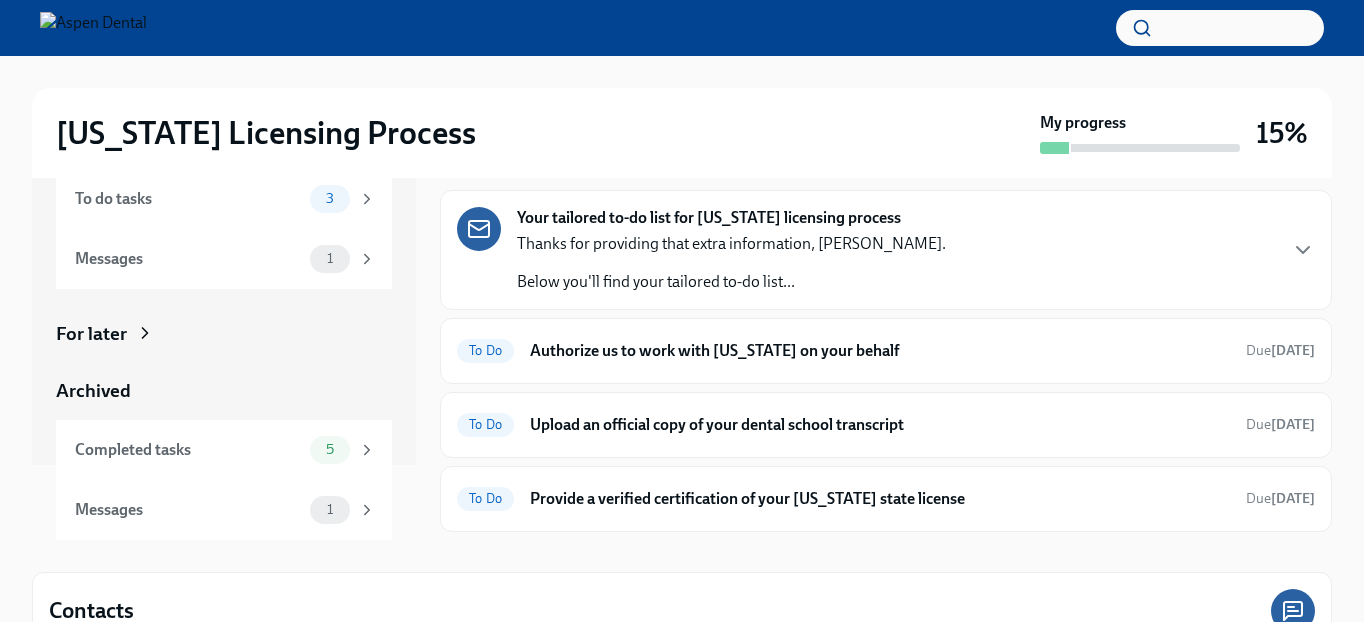 click on "Archived" at bounding box center (224, 391) 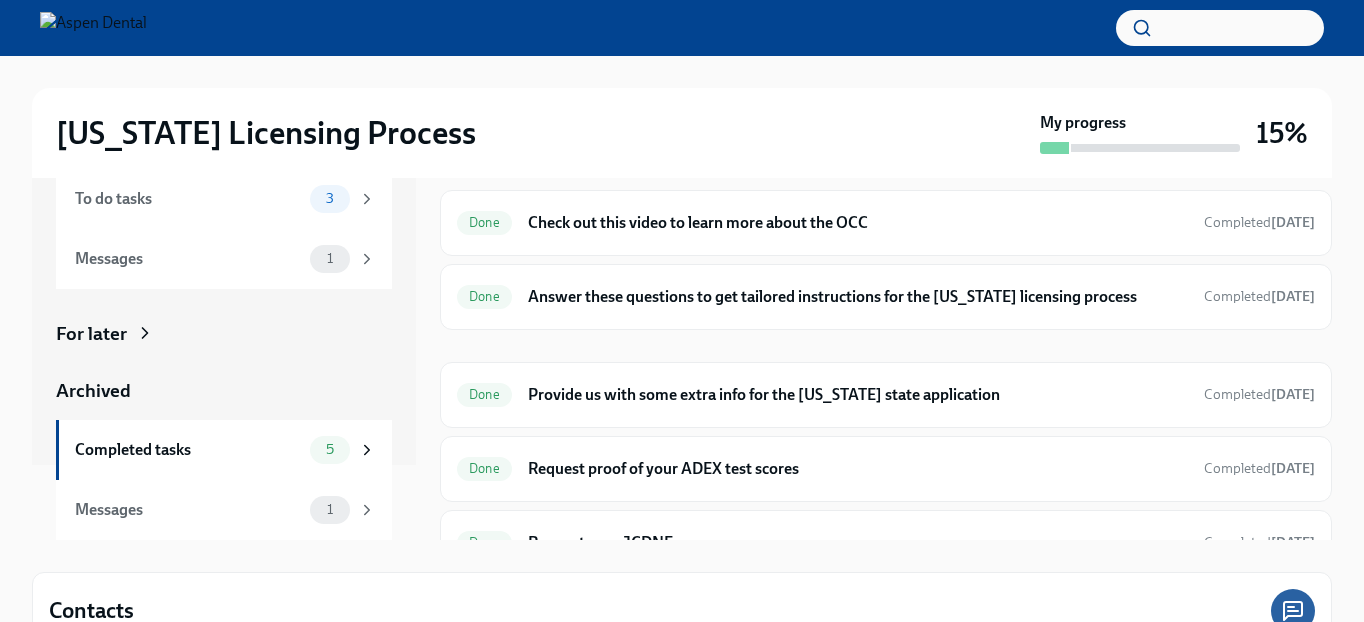 scroll, scrollTop: 36, scrollLeft: 0, axis: vertical 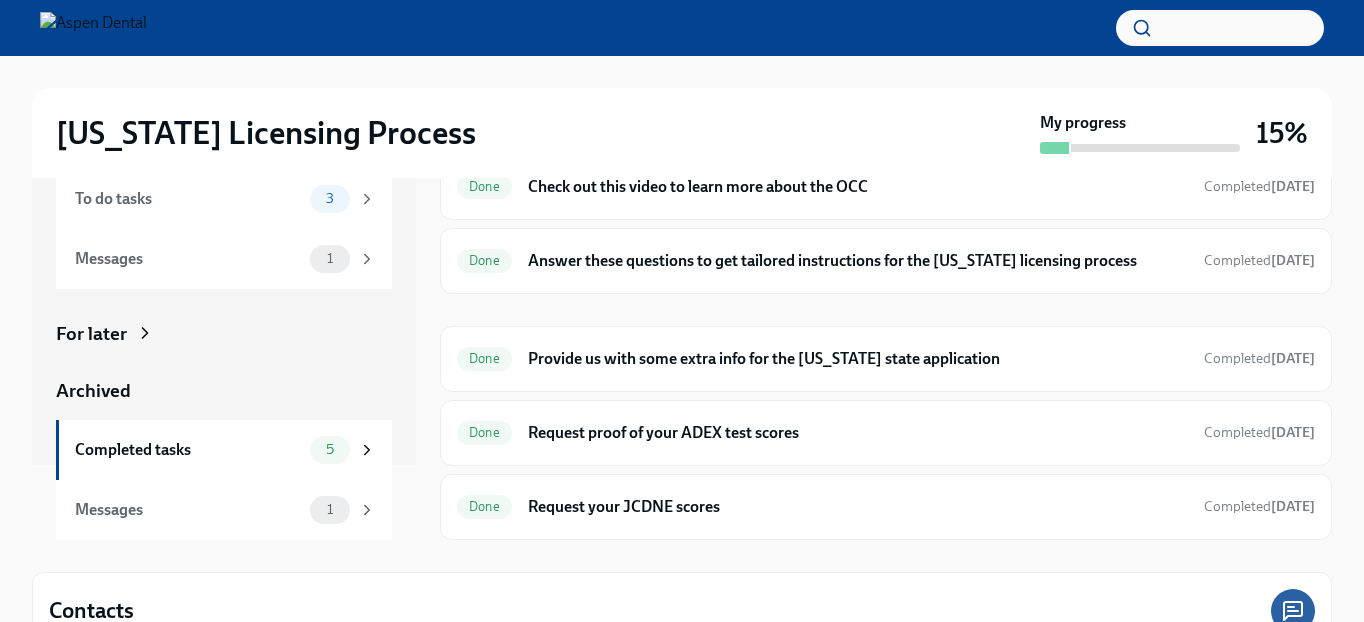 click 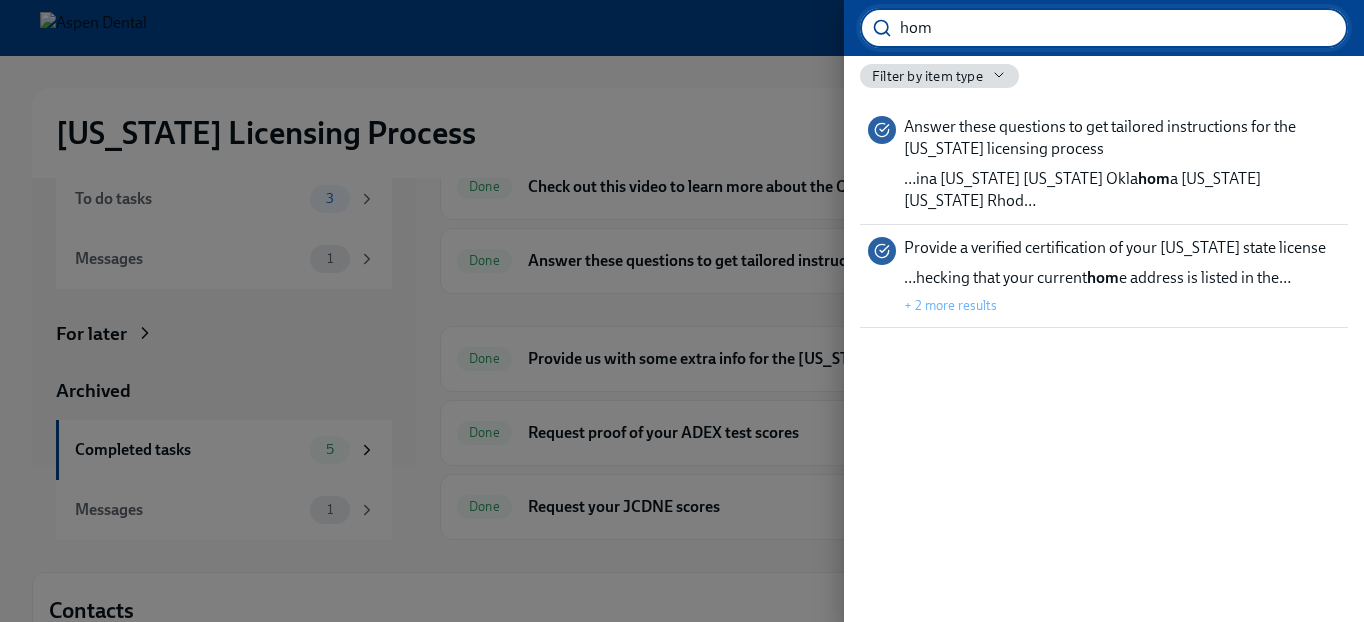 type on "home" 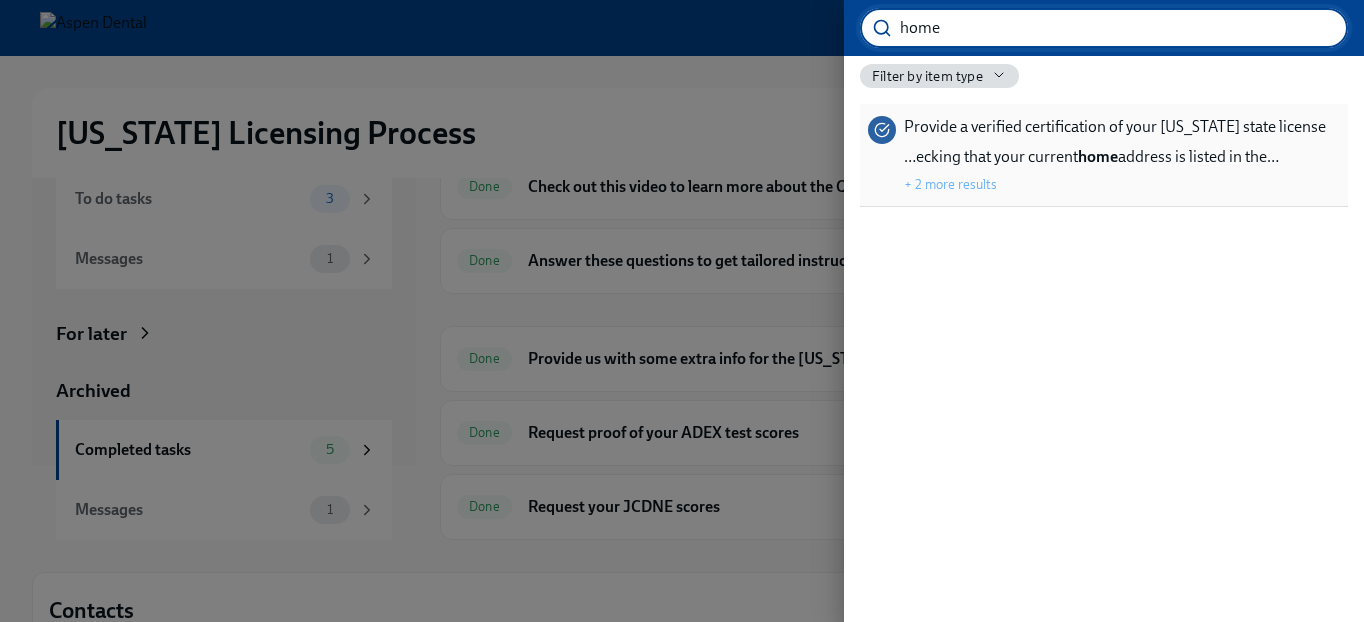 click on "…ecking that your current  home  address is listed in the…" at bounding box center (1091, 157) 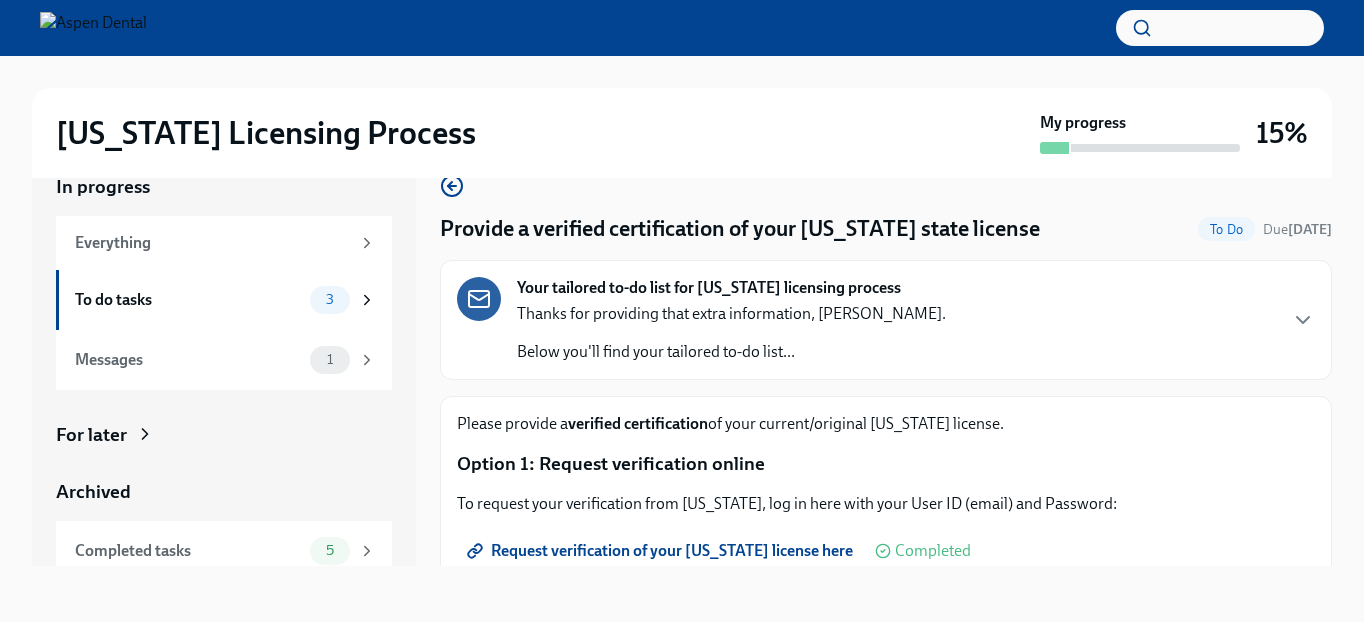 scroll, scrollTop: 36, scrollLeft: 0, axis: vertical 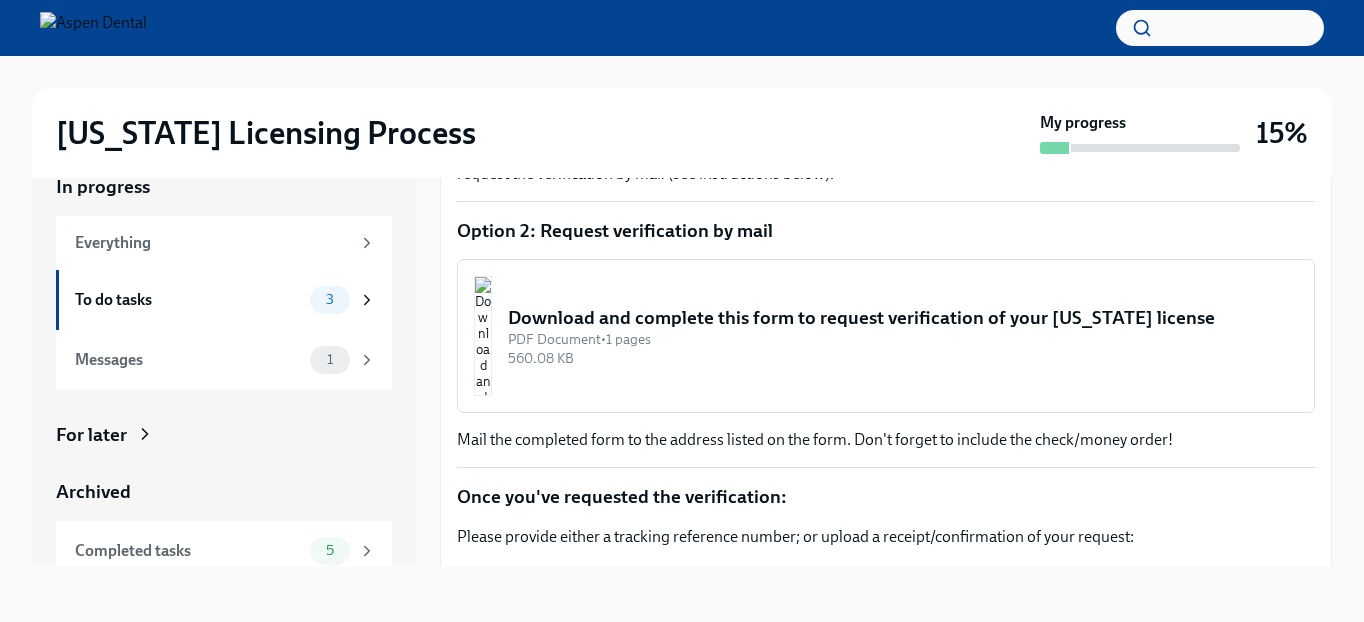 click on "Download and complete this form to request verification of your [US_STATE] license PDF Document  •  1 pages 560.08 KB" at bounding box center (886, 336) 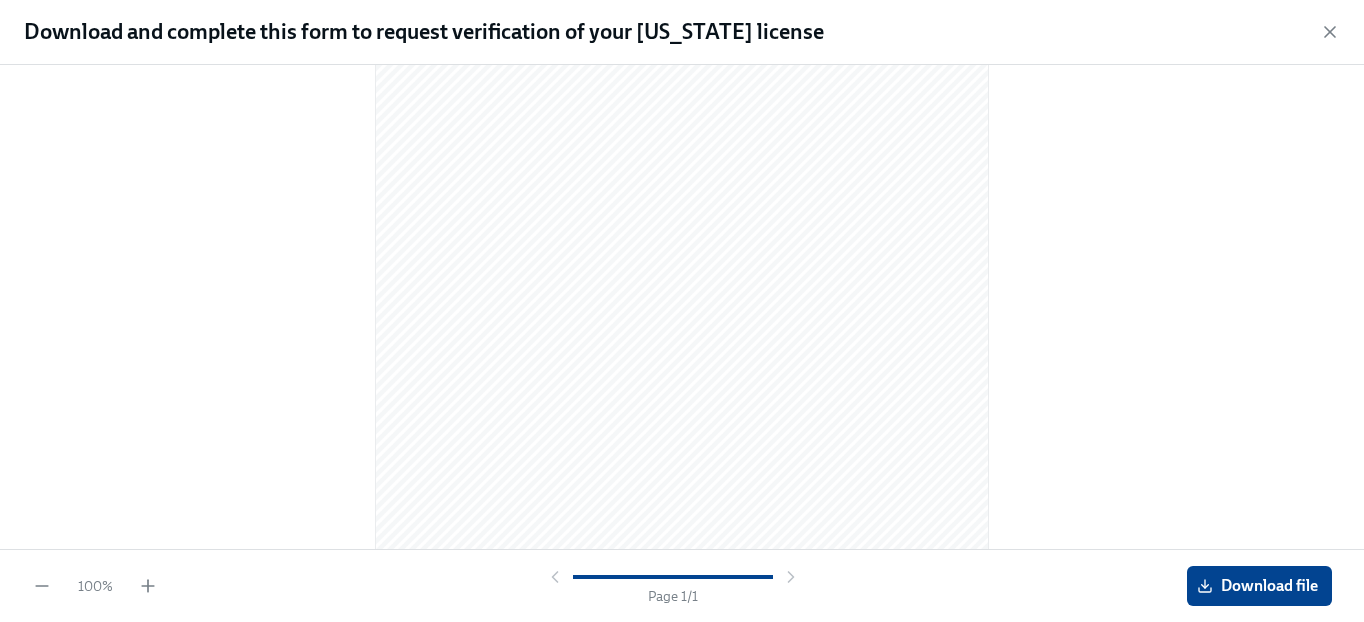 scroll, scrollTop: 342, scrollLeft: 0, axis: vertical 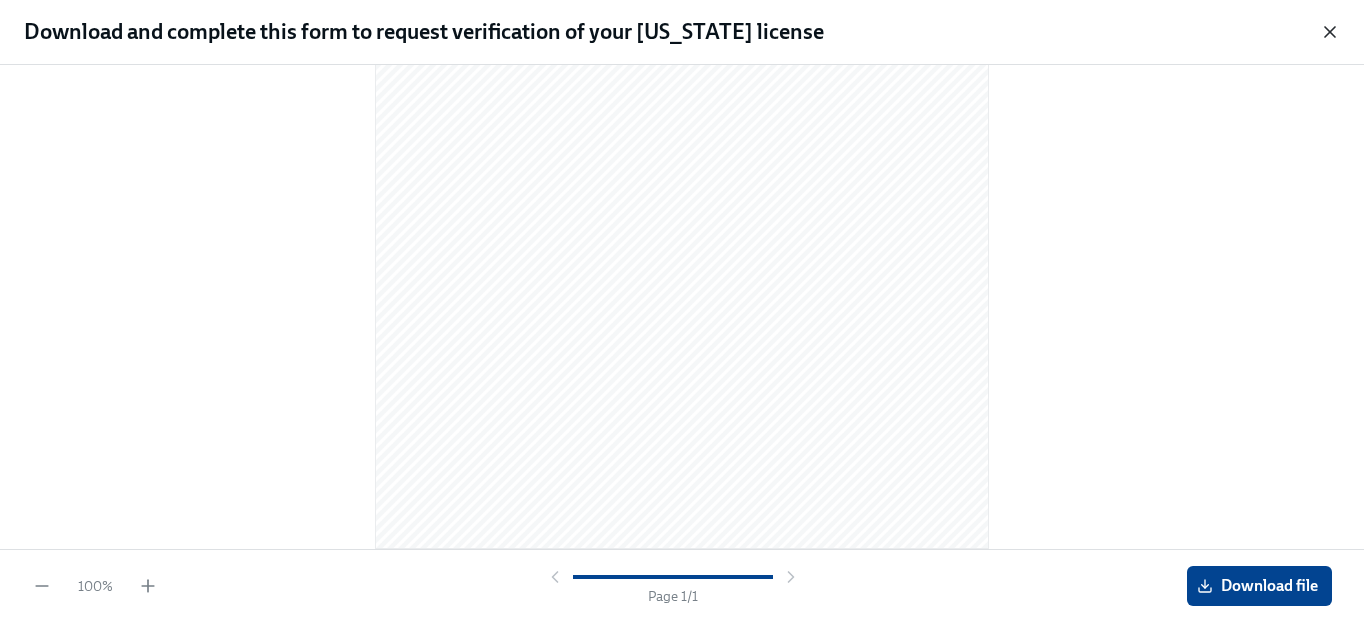click 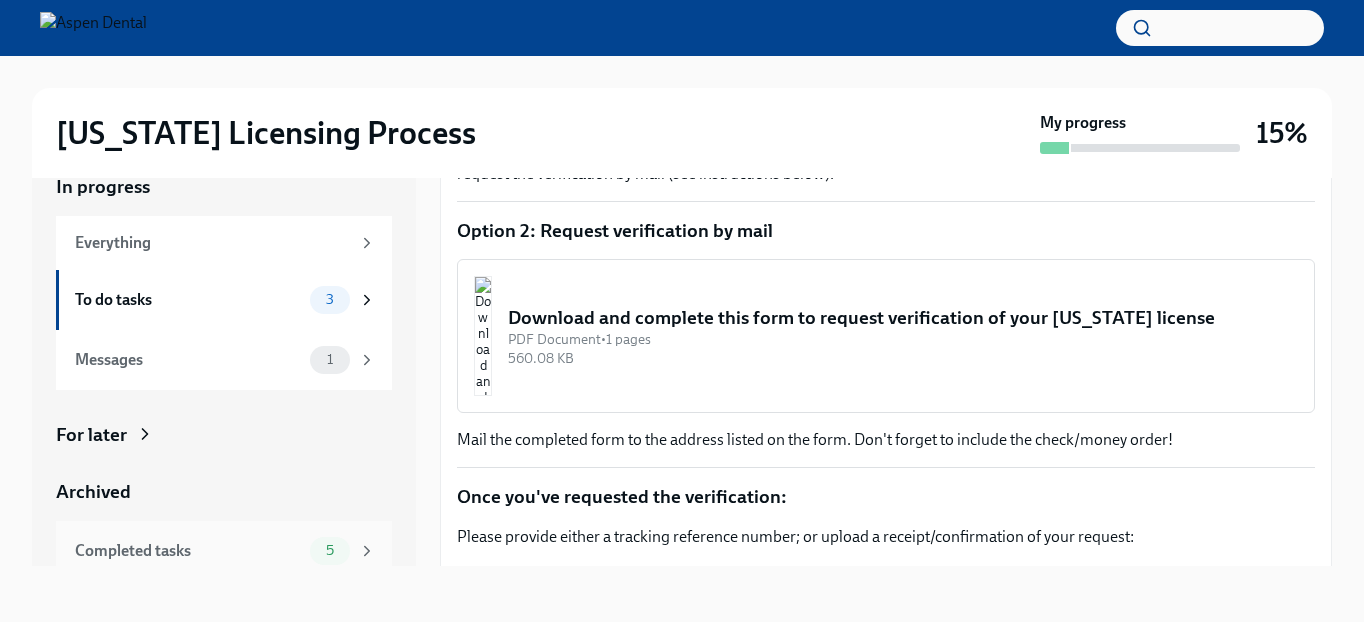 click on "Completed tasks" at bounding box center [188, 551] 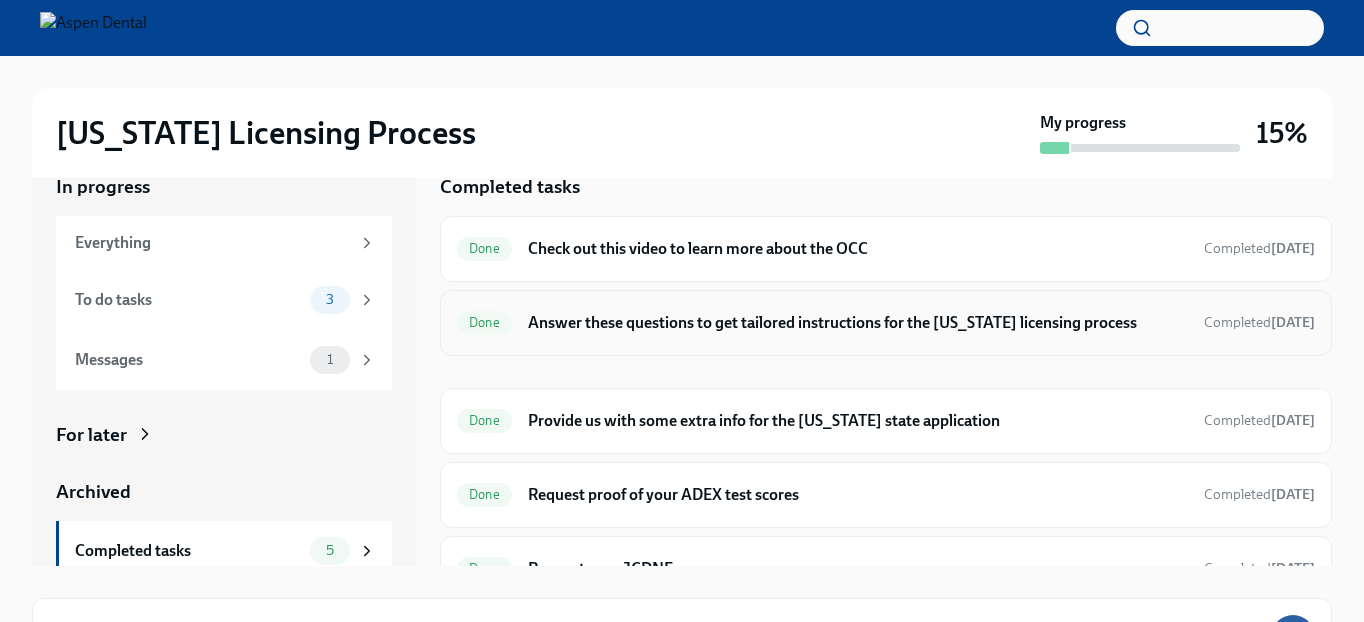 scroll, scrollTop: 36, scrollLeft: 0, axis: vertical 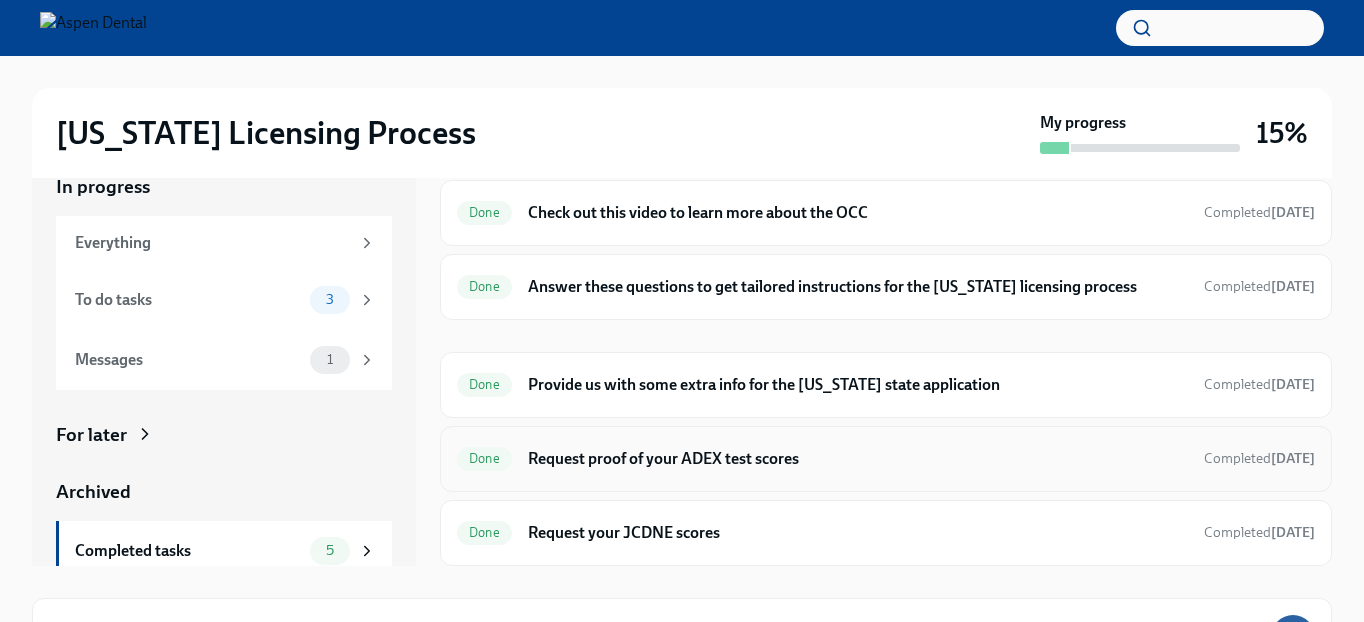 click on "Request proof of your ADEX test scores" at bounding box center [858, 459] 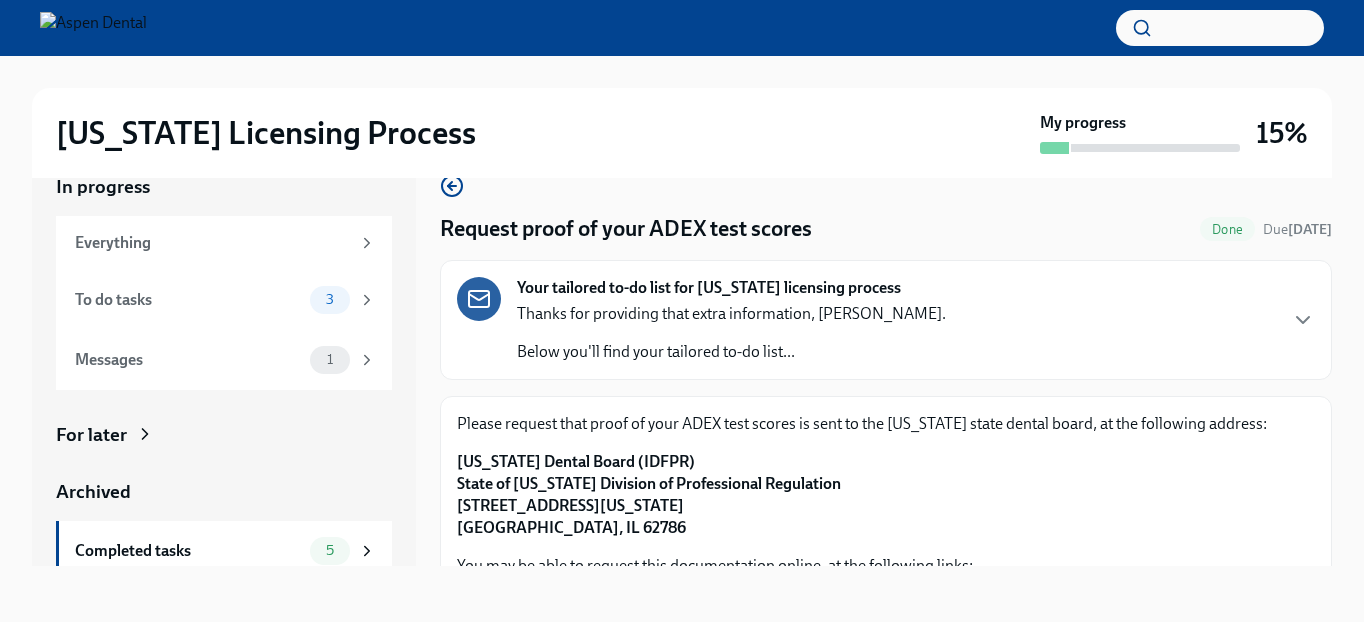 scroll, scrollTop: 44, scrollLeft: 0, axis: vertical 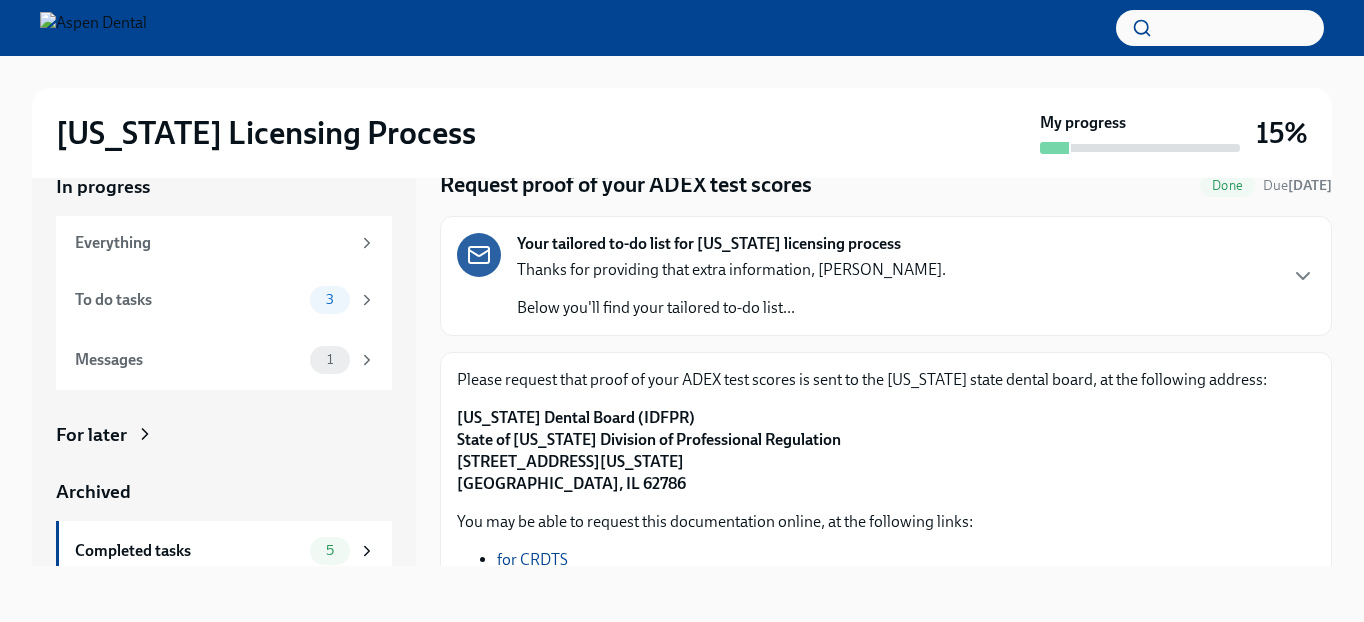 click on "[US_STATE] Dental Board (IDFPR)
State of [US_STATE] Division of Professional Regulation
[STREET_ADDRESS][US_STATE]" at bounding box center [649, 450] 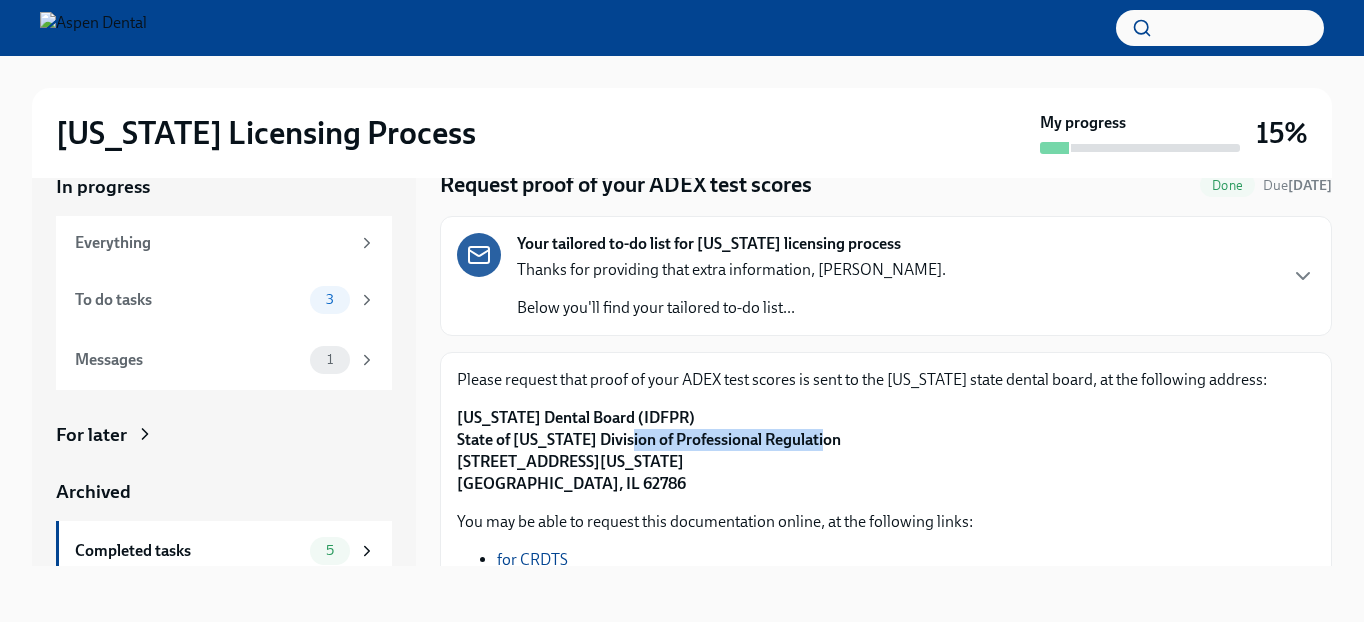 drag, startPoint x: 811, startPoint y: 443, endPoint x: 565, endPoint y: 435, distance: 246.13005 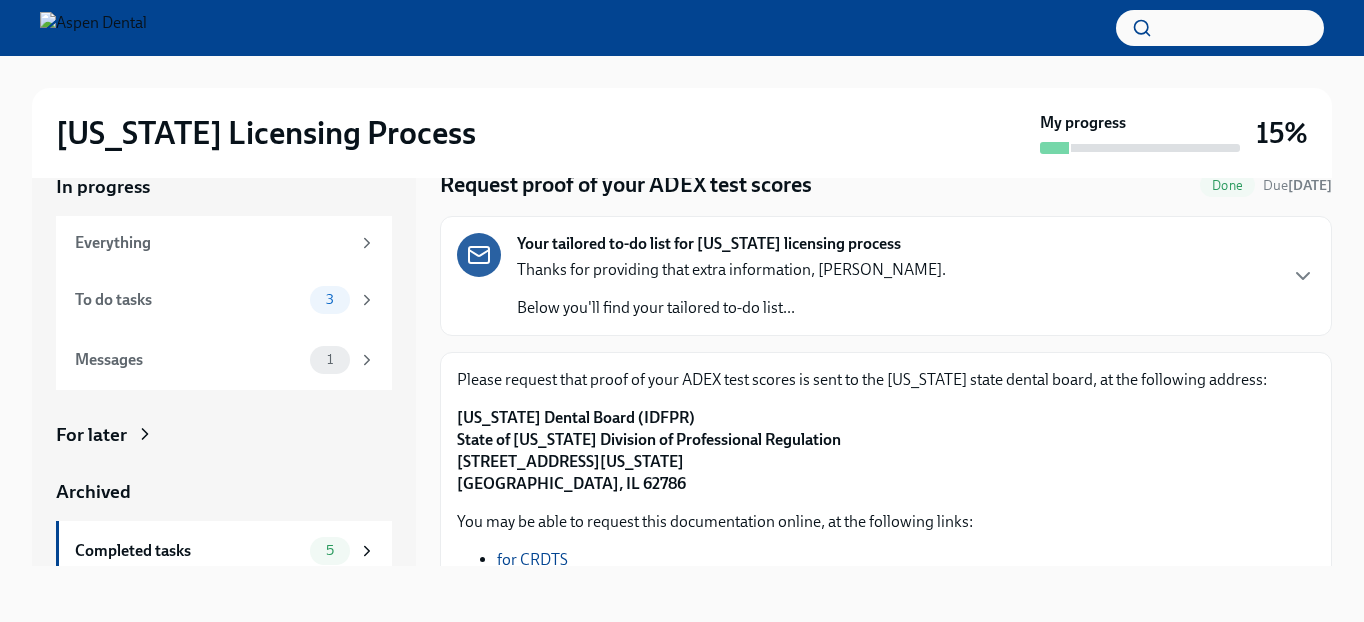 click on "[US_STATE] Dental Board (IDFPR)
State of [US_STATE] Division of Professional Regulation
[STREET_ADDRESS][US_STATE]" at bounding box center [649, 450] 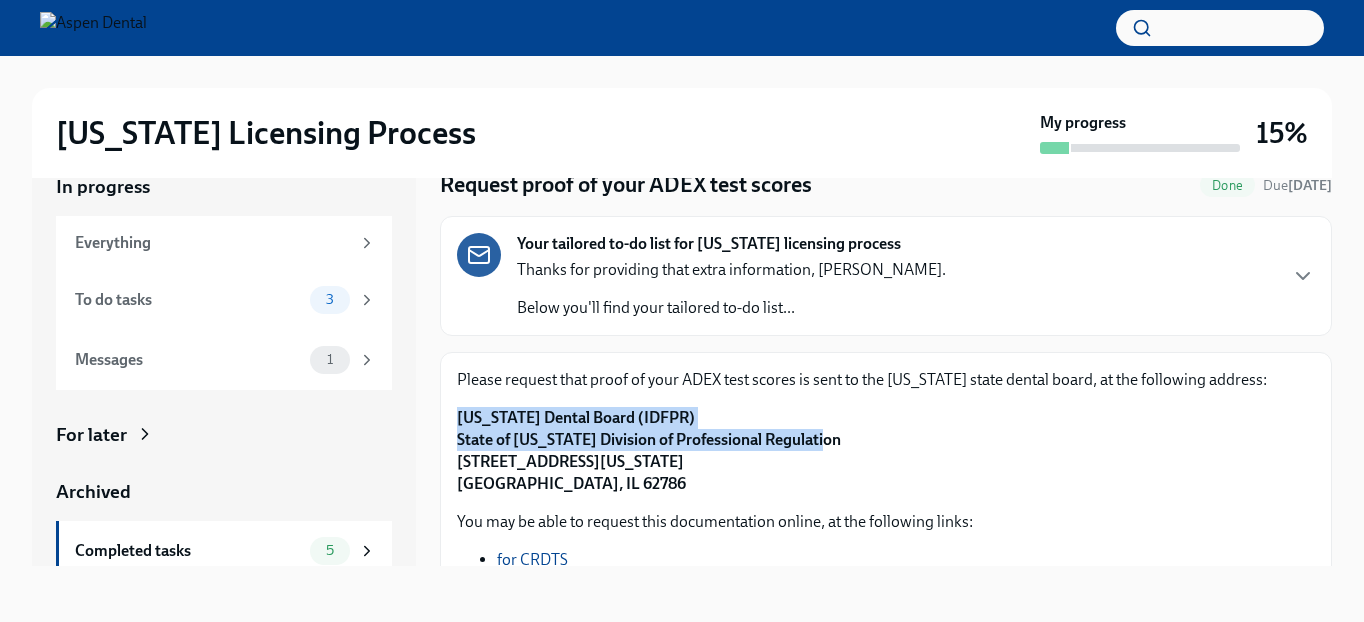 drag, startPoint x: 456, startPoint y: 409, endPoint x: 807, endPoint y: 448, distance: 353.16003 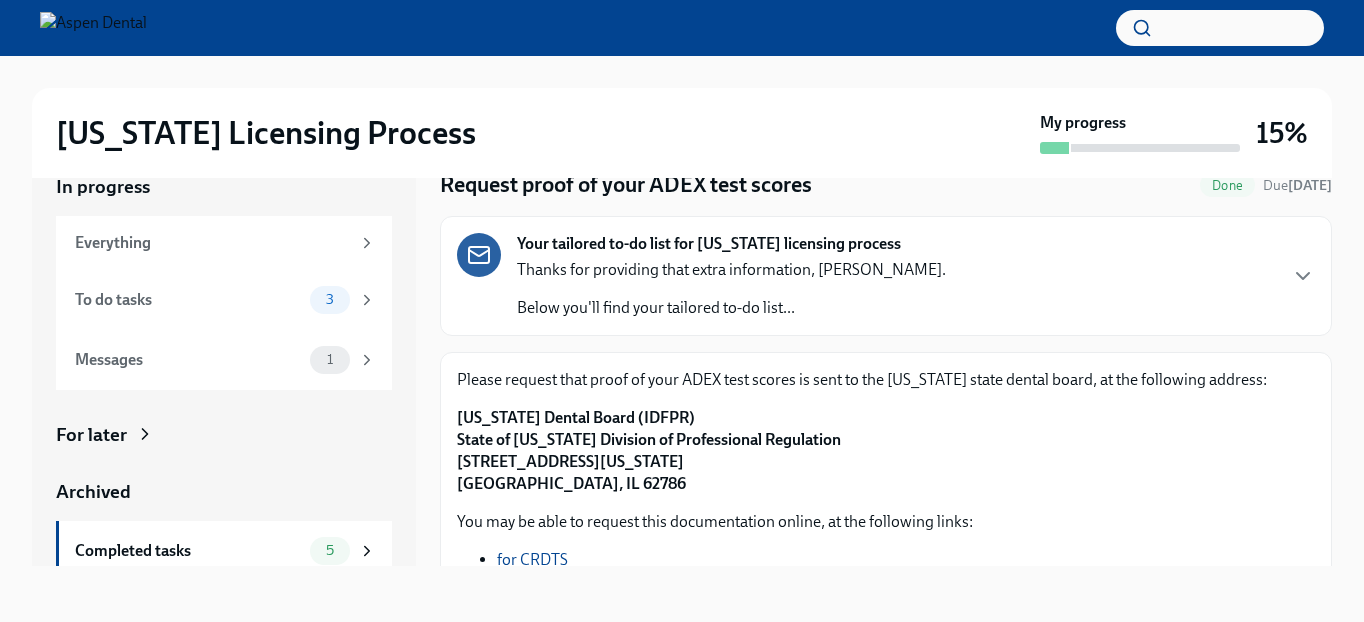 click on "[US_STATE] Dental Board (IDFPR)
State of [US_STATE] Division of Professional Regulation
[STREET_ADDRESS][US_STATE]" at bounding box center [649, 450] 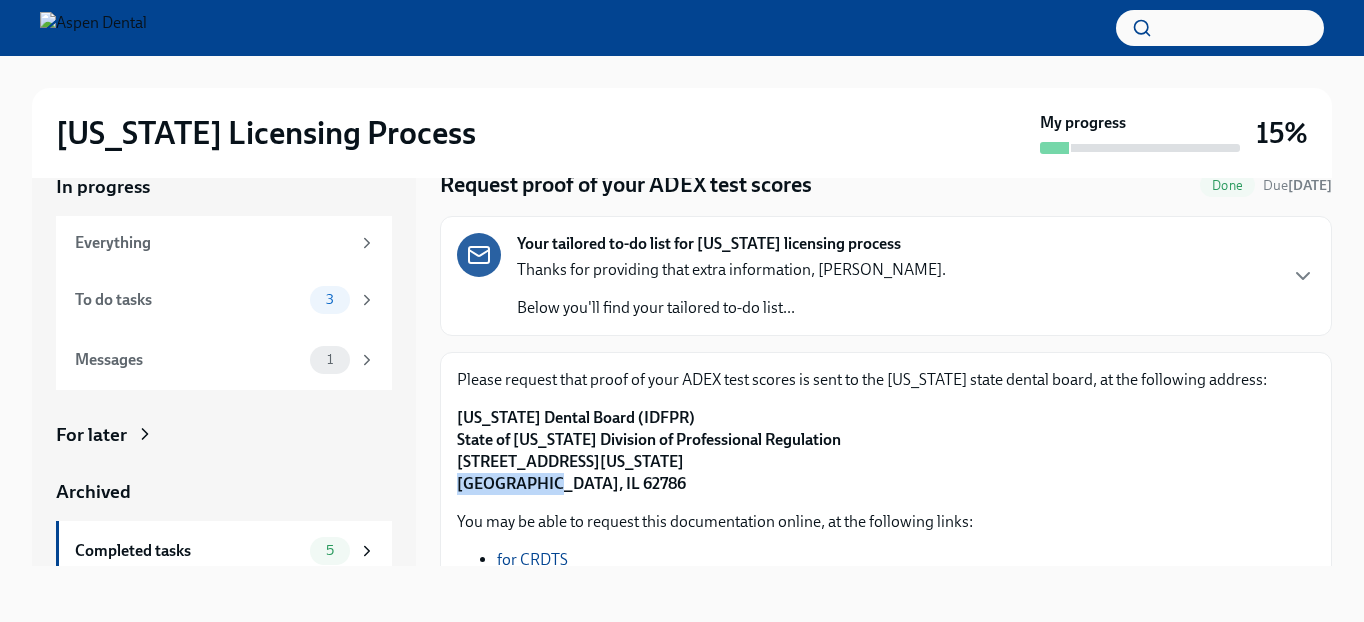 copy on "[GEOGRAPHIC_DATA]" 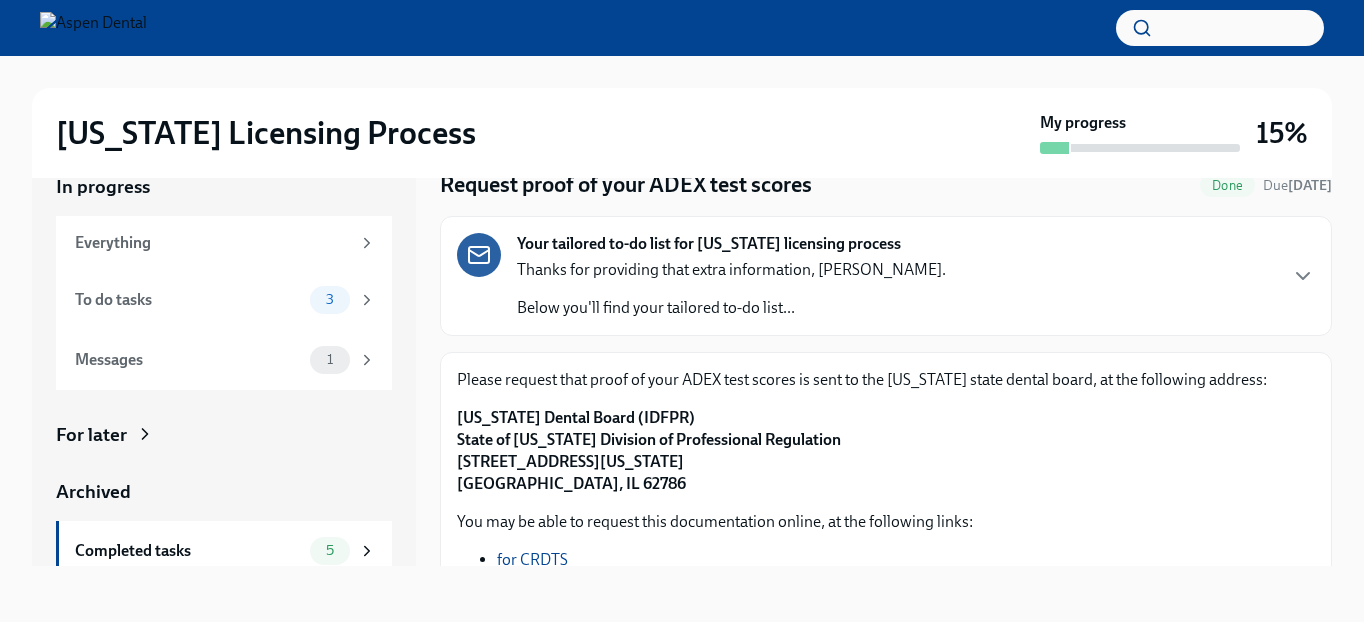click on "[US_STATE] Dental Board (IDFPR)
State of [US_STATE] Division of Professional Regulation
[STREET_ADDRESS][US_STATE]" at bounding box center [649, 450] 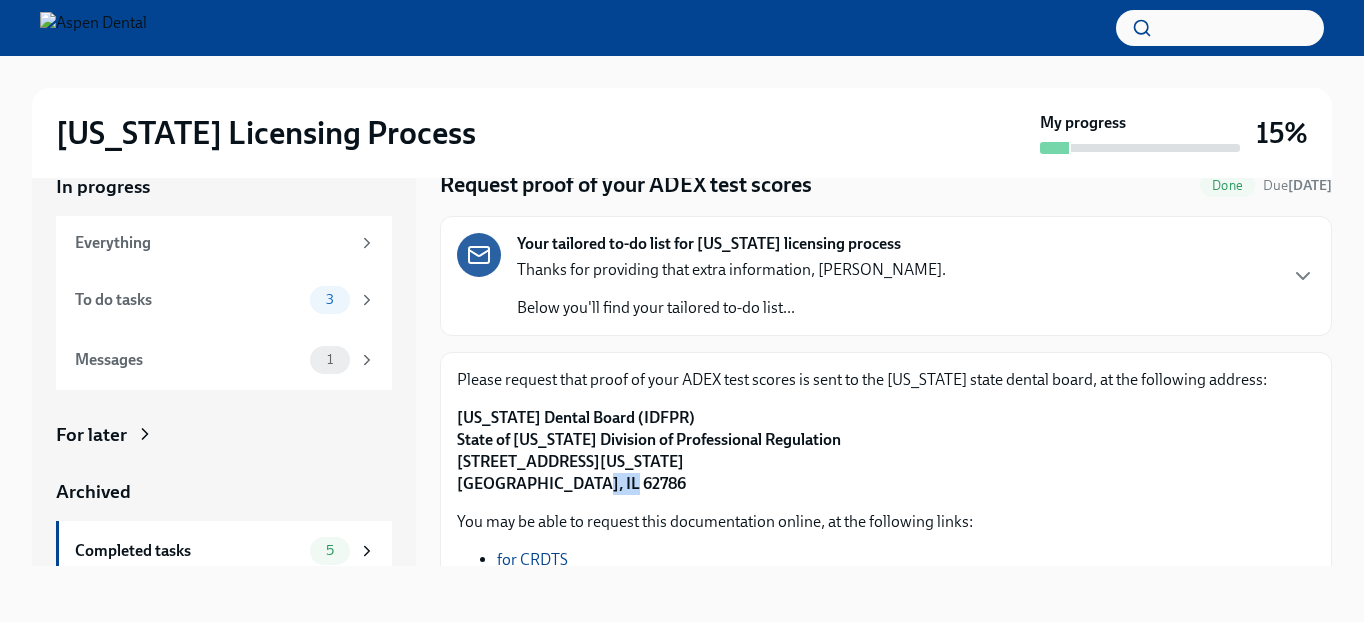 copy on "62786" 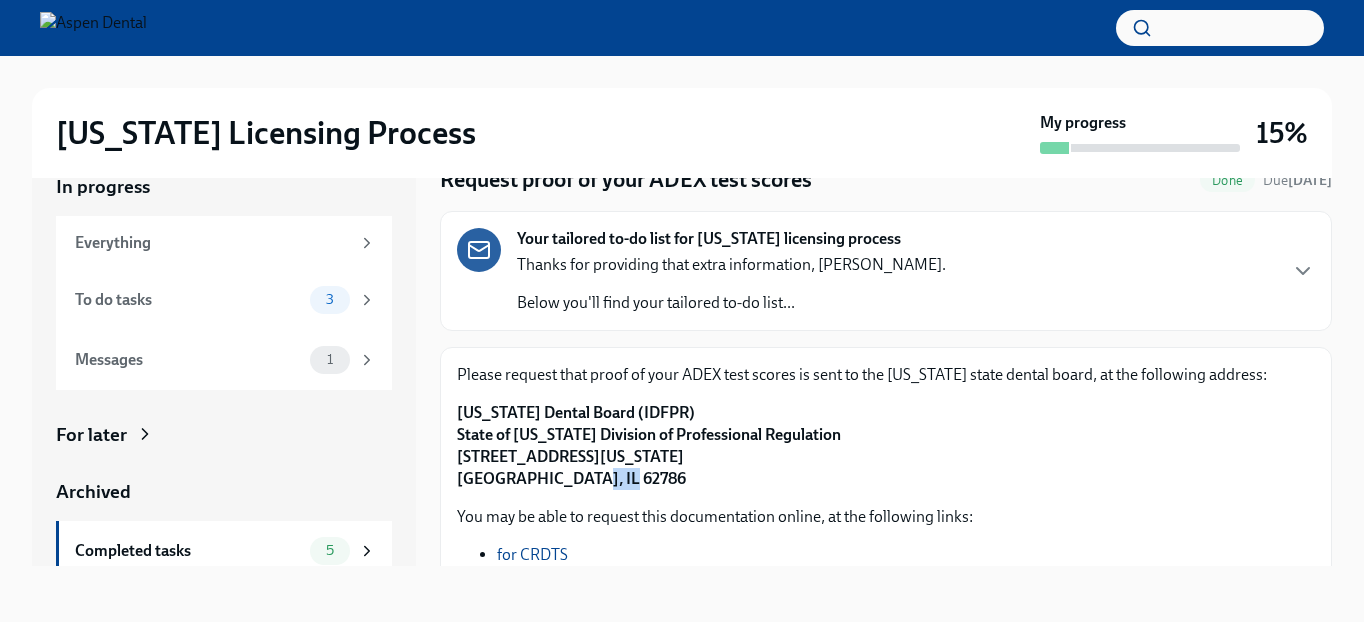 scroll, scrollTop: 0, scrollLeft: 0, axis: both 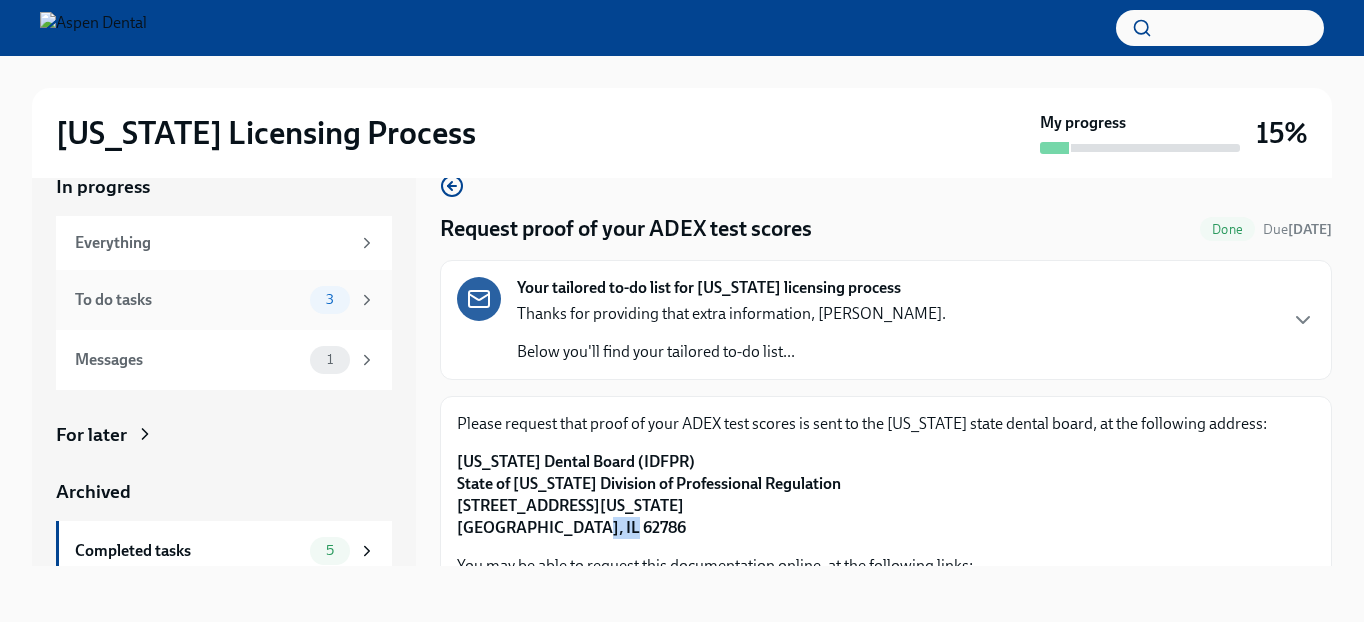 click on "To do tasks" at bounding box center (188, 300) 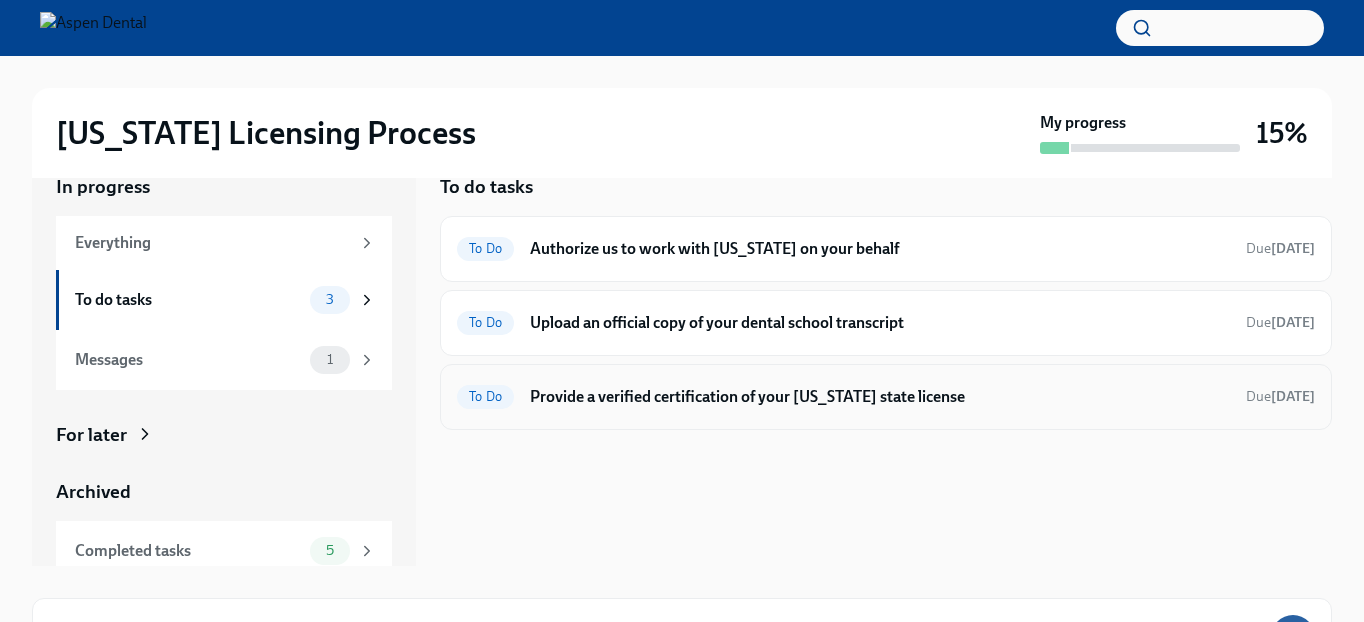 click on "Provide a verified certification of your [US_STATE] state license" at bounding box center [880, 397] 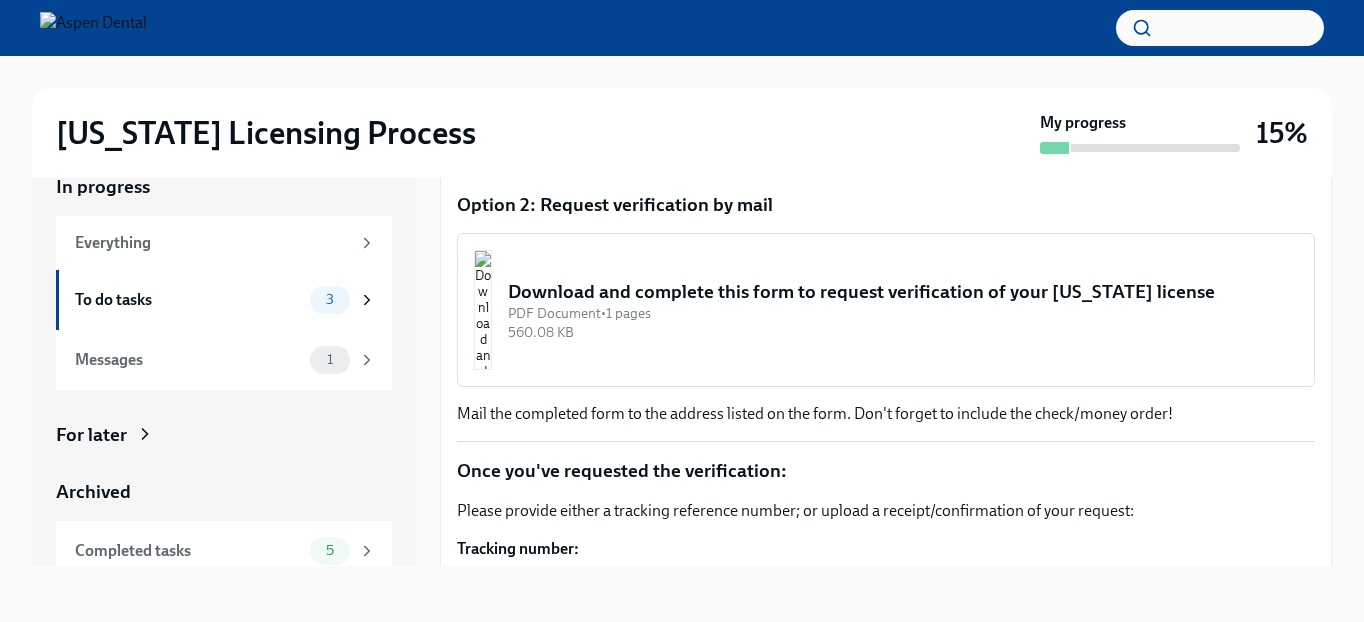 scroll, scrollTop: 830, scrollLeft: 0, axis: vertical 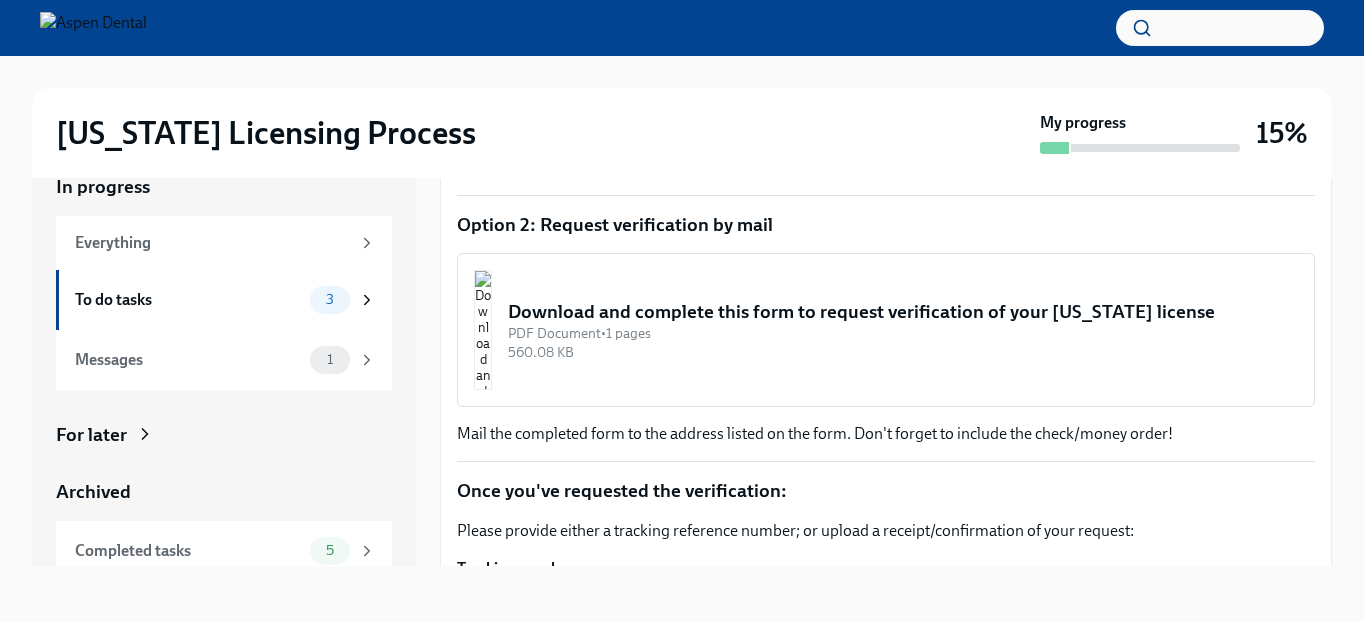 click on "Download and complete this form to request verification of your [US_STATE] license" at bounding box center (903, 312) 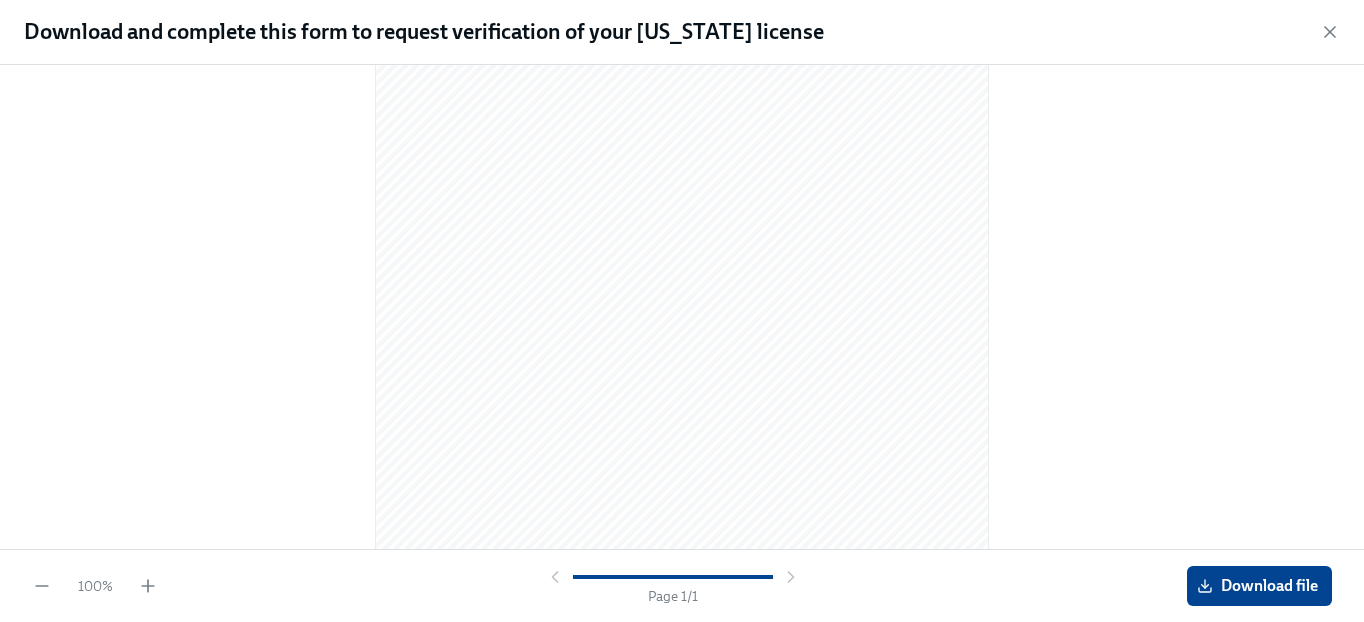 scroll, scrollTop: 337, scrollLeft: 0, axis: vertical 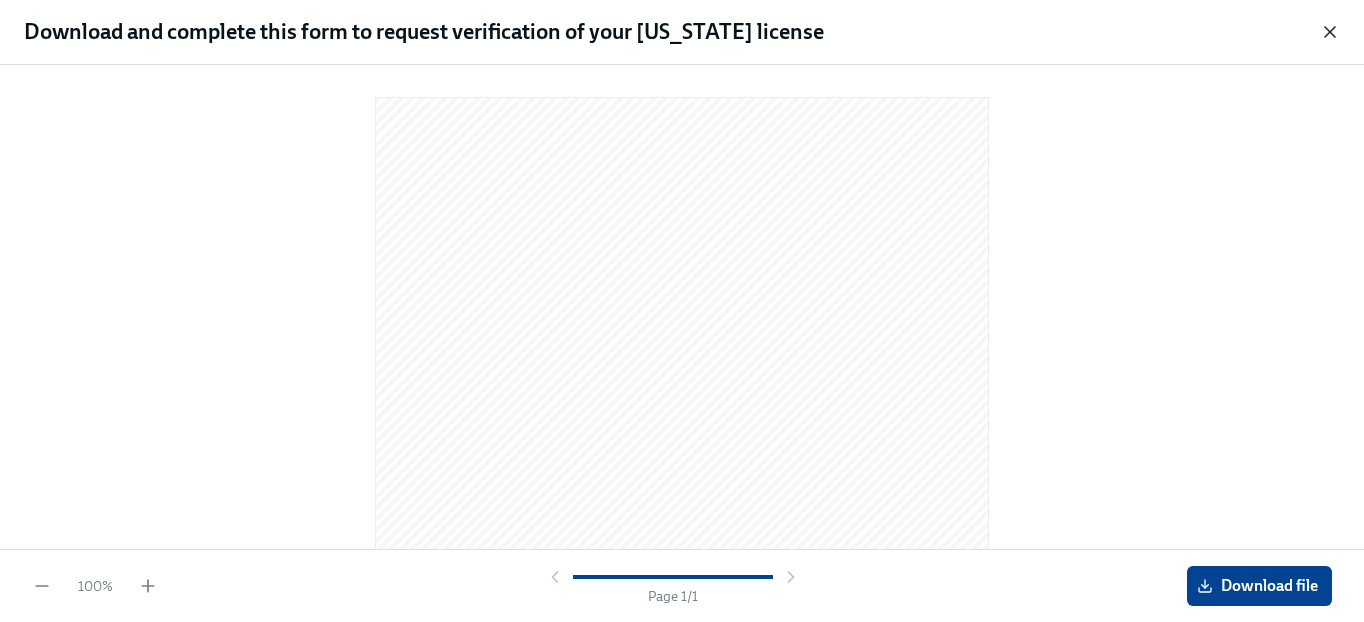 click 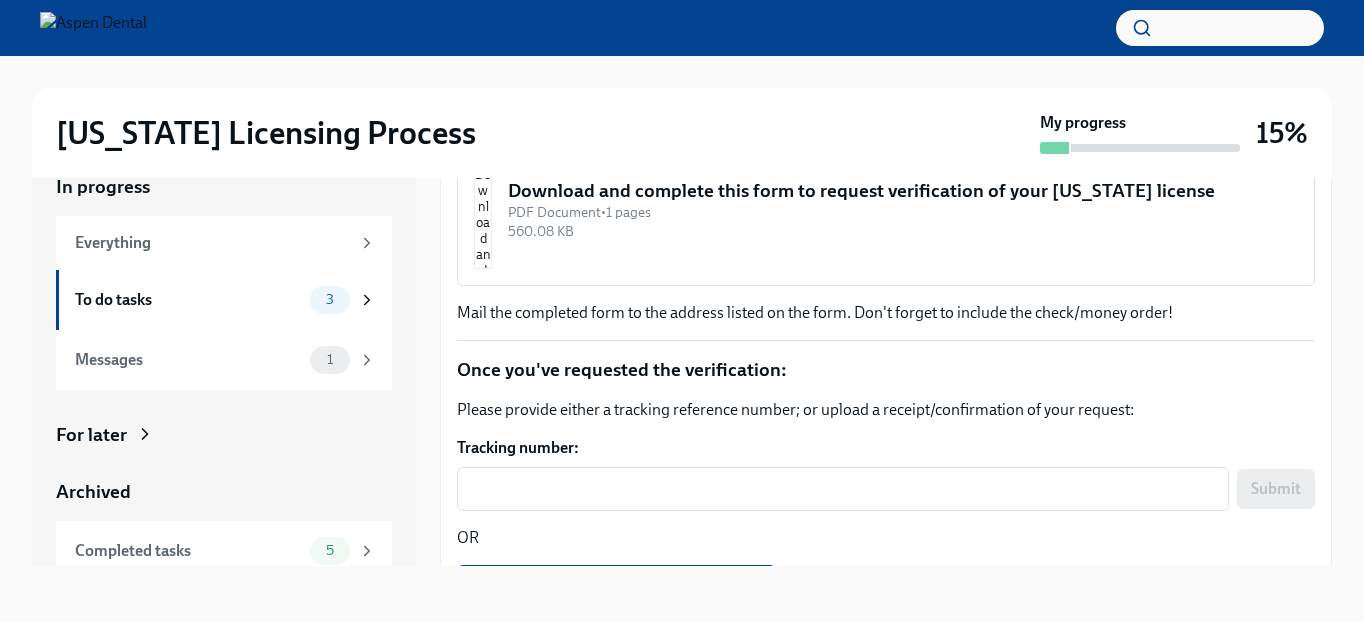 scroll, scrollTop: 1007, scrollLeft: 0, axis: vertical 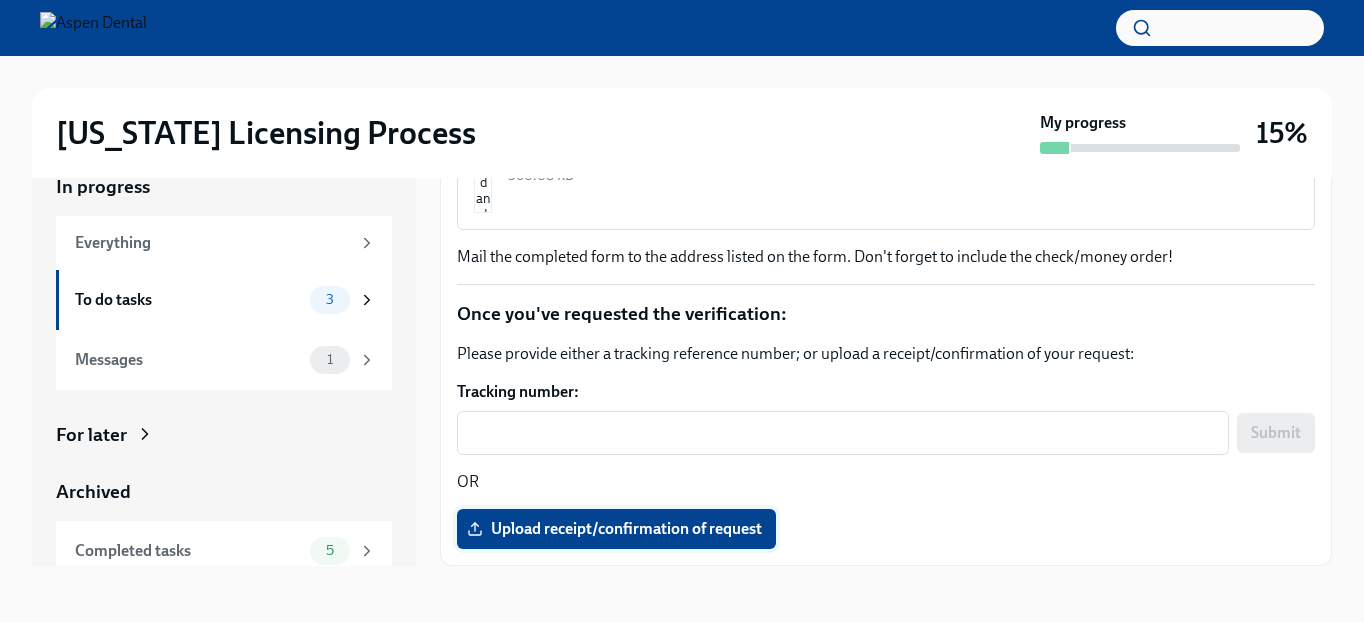 click on "Upload receipt/confirmation of request" at bounding box center (616, 529) 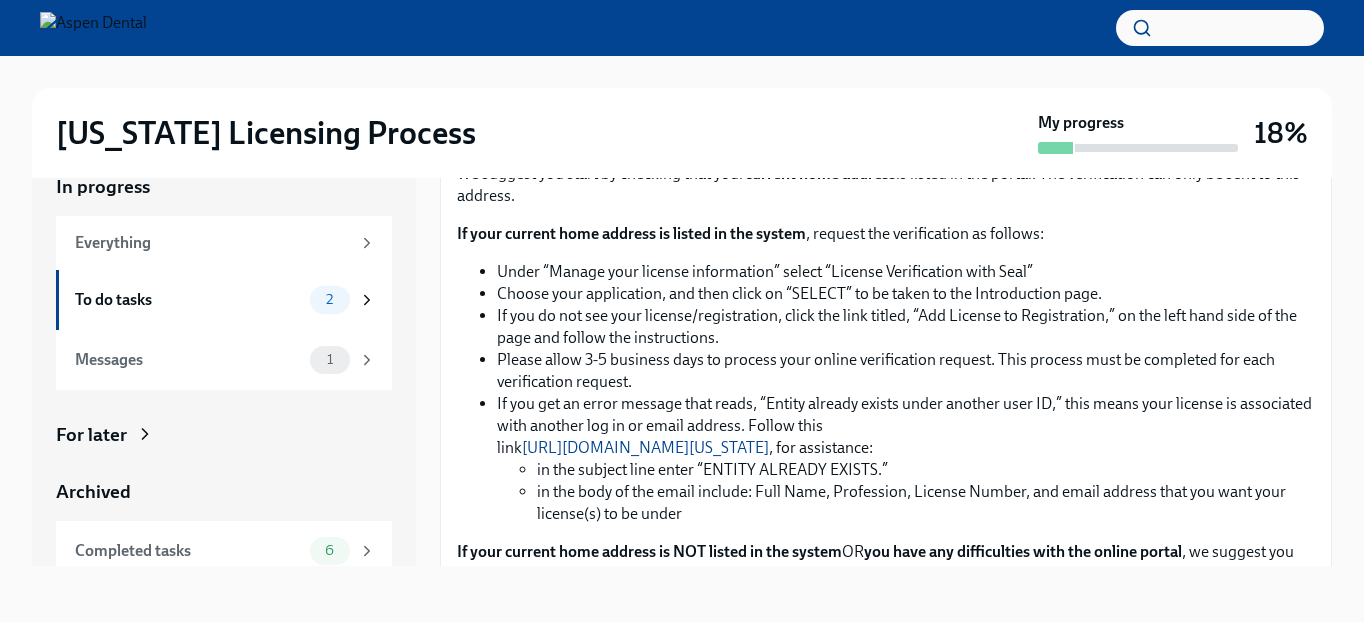 scroll, scrollTop: 0, scrollLeft: 0, axis: both 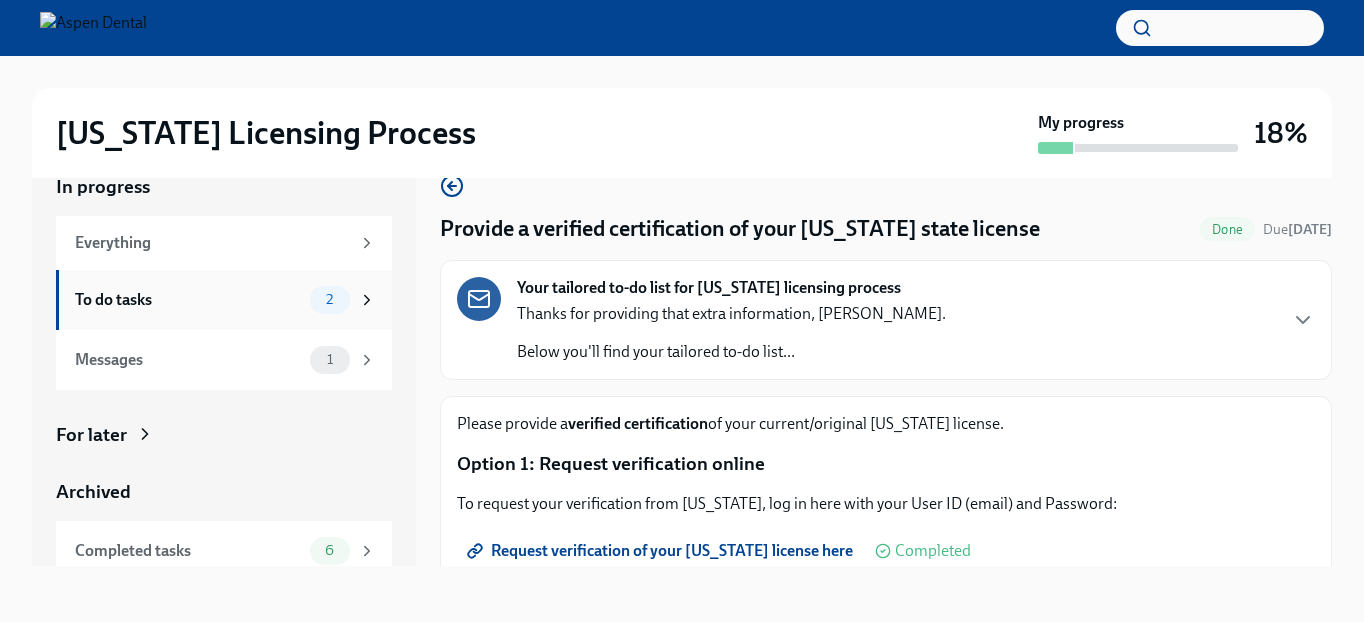 click on "To do tasks" at bounding box center (188, 300) 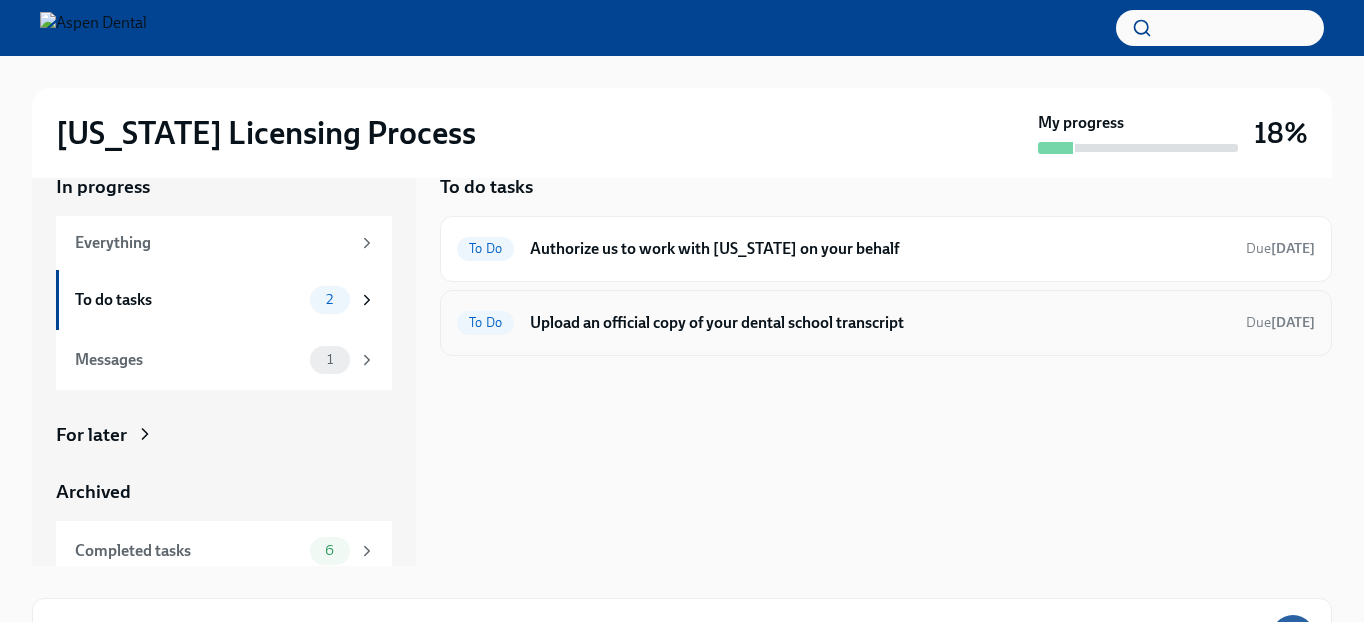 click on "To Do Upload an official copy of your dental school transcript Due  [DATE]" at bounding box center [886, 323] 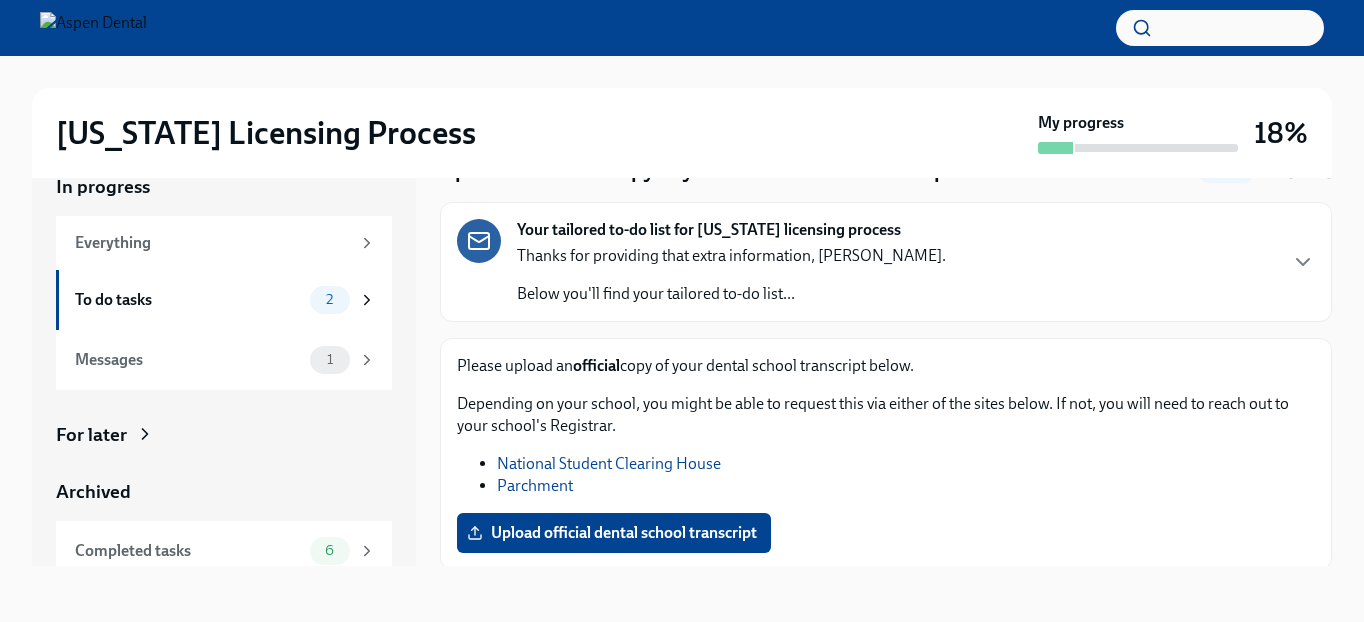 scroll, scrollTop: 62, scrollLeft: 0, axis: vertical 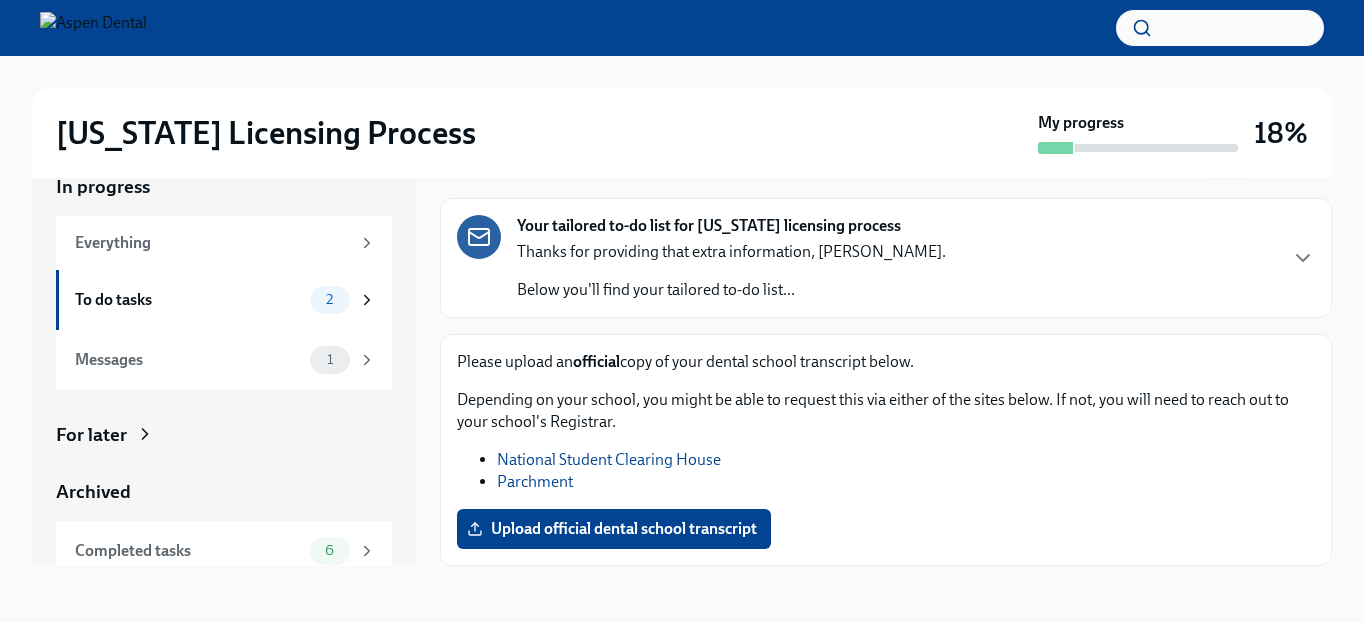 click on "My progress" at bounding box center [1138, 133] 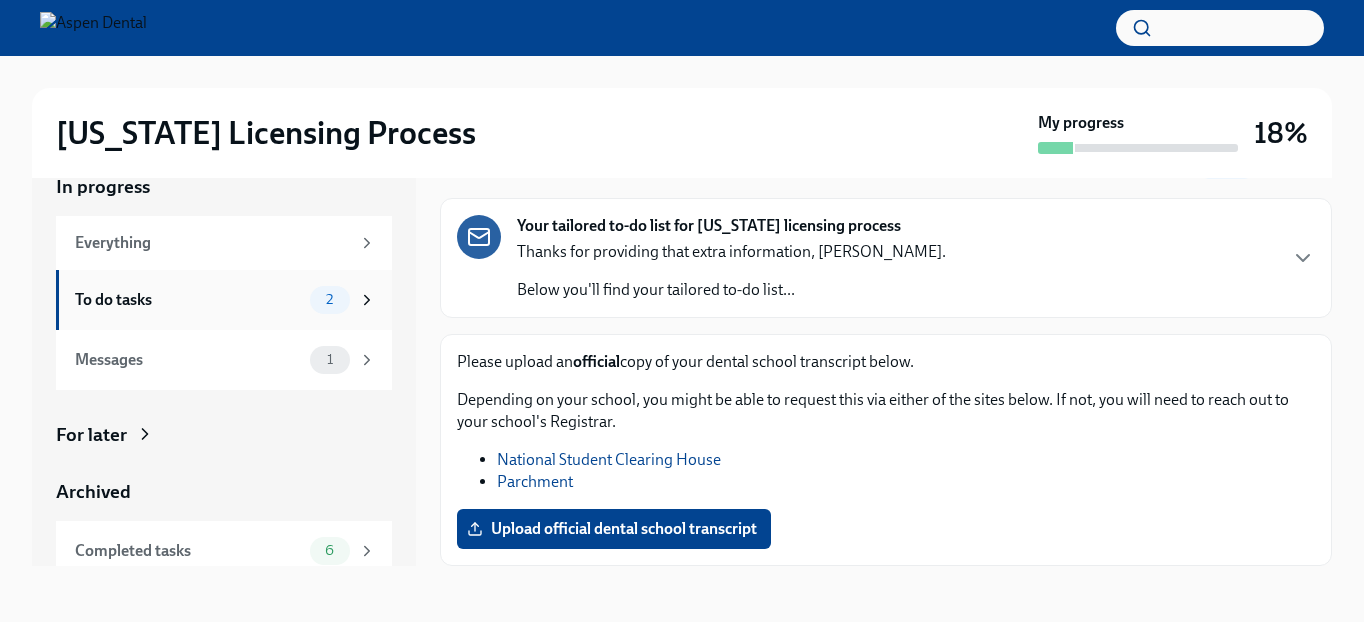 click on "To do tasks" at bounding box center (188, 300) 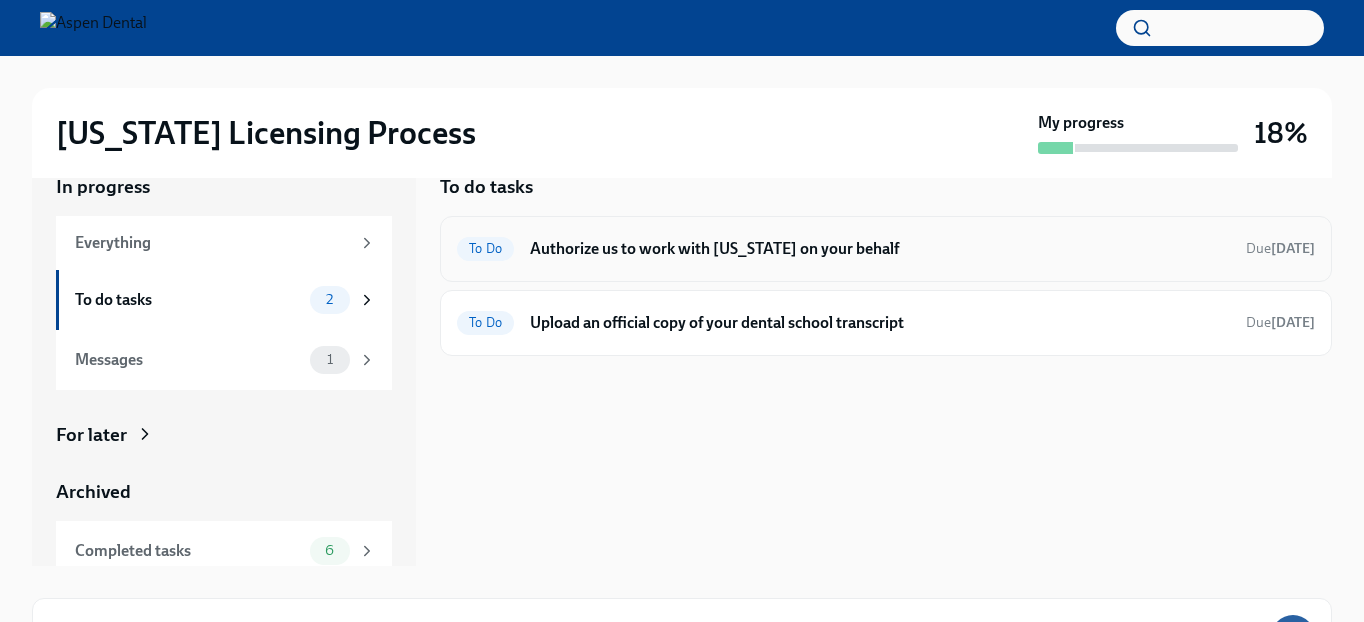 click on "Authorize us to work with [US_STATE] on your behalf" at bounding box center (880, 249) 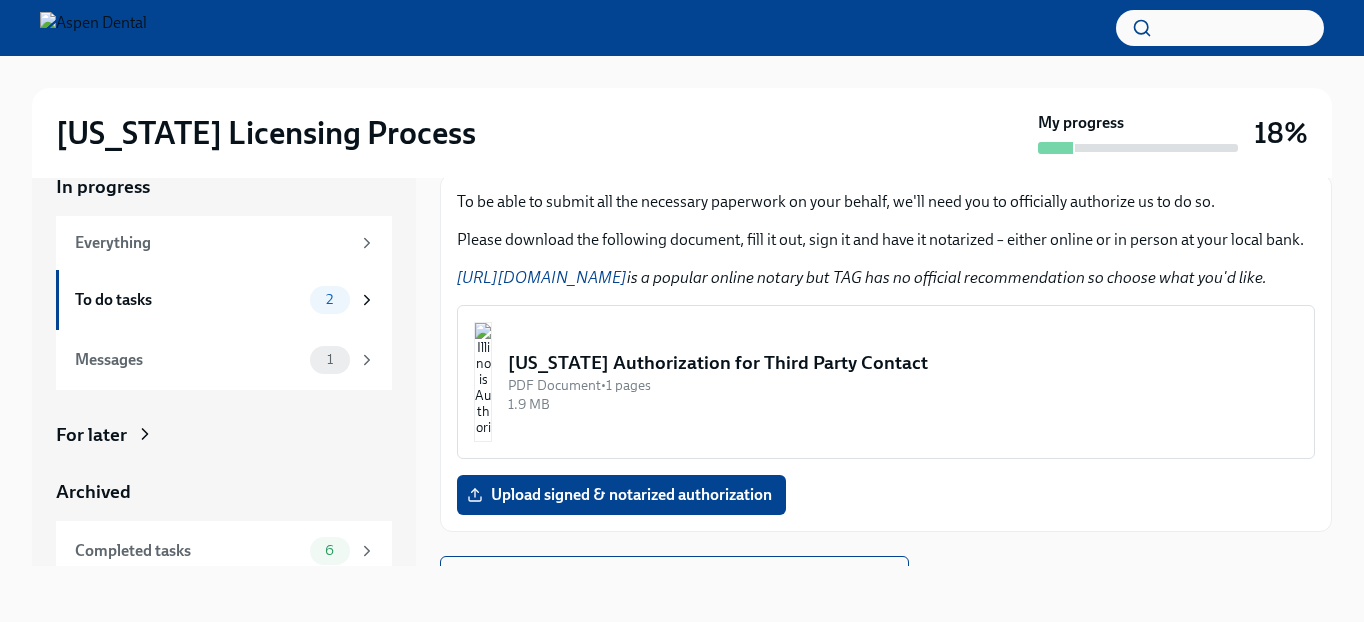 scroll, scrollTop: 252, scrollLeft: 0, axis: vertical 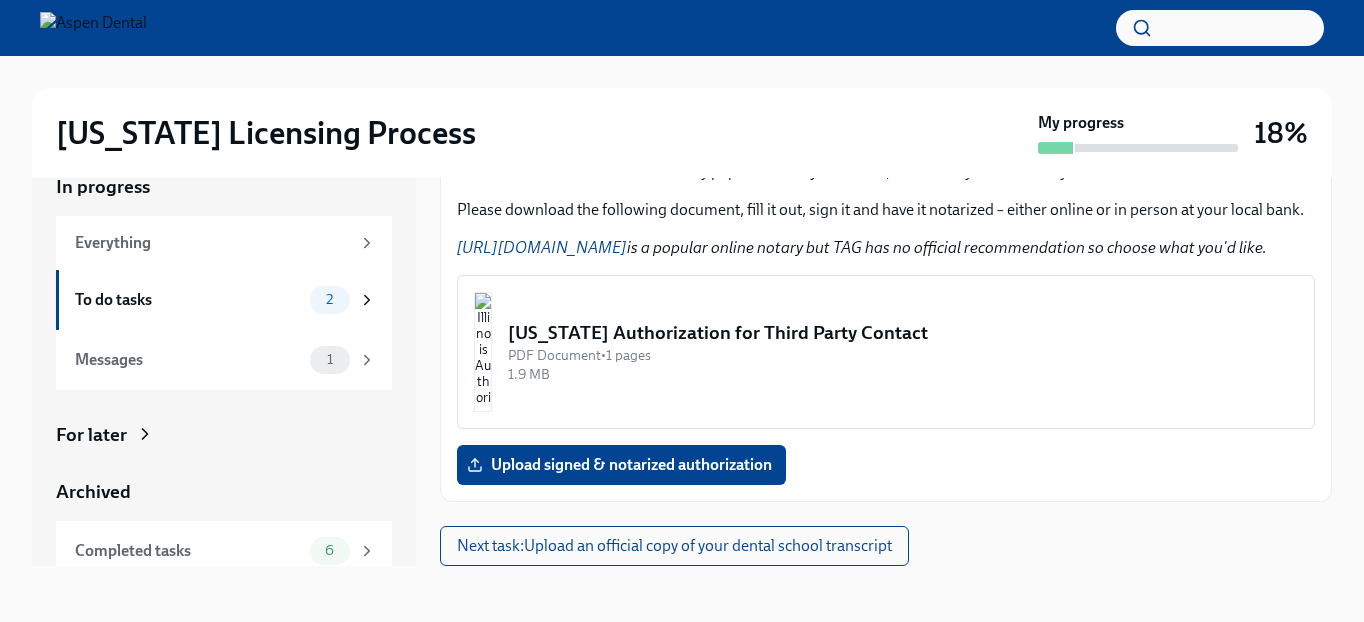 click at bounding box center (483, 352) 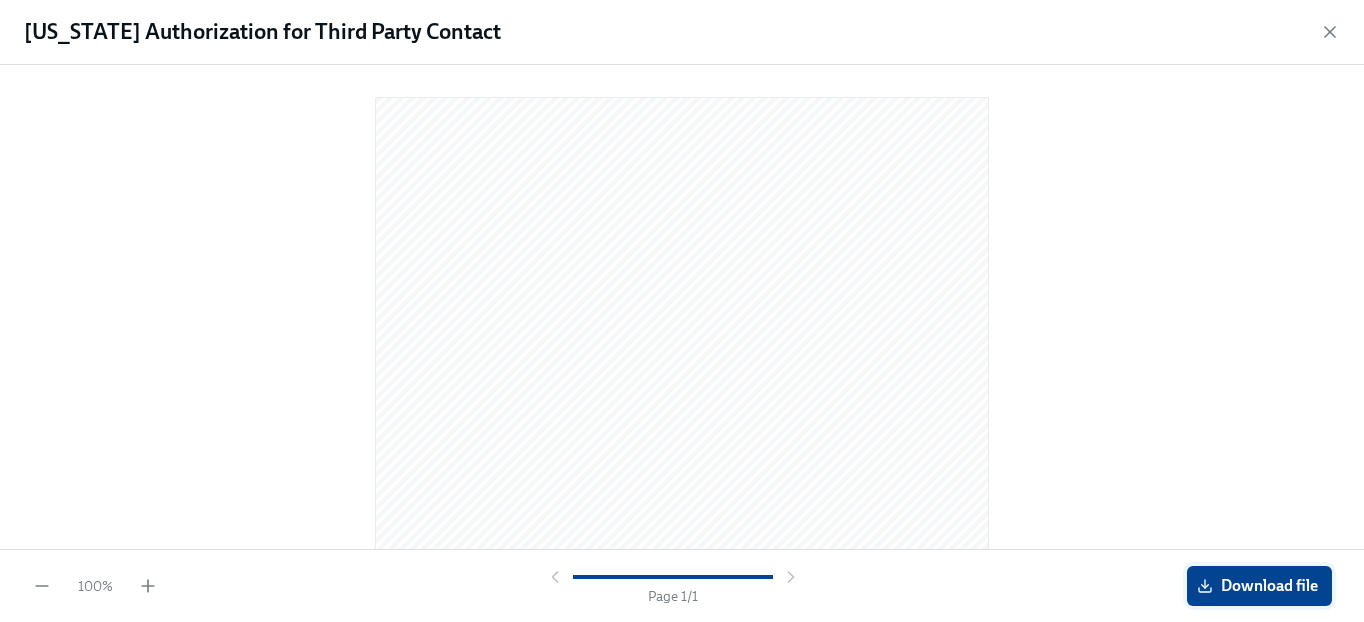click on "Download file" at bounding box center (1259, 586) 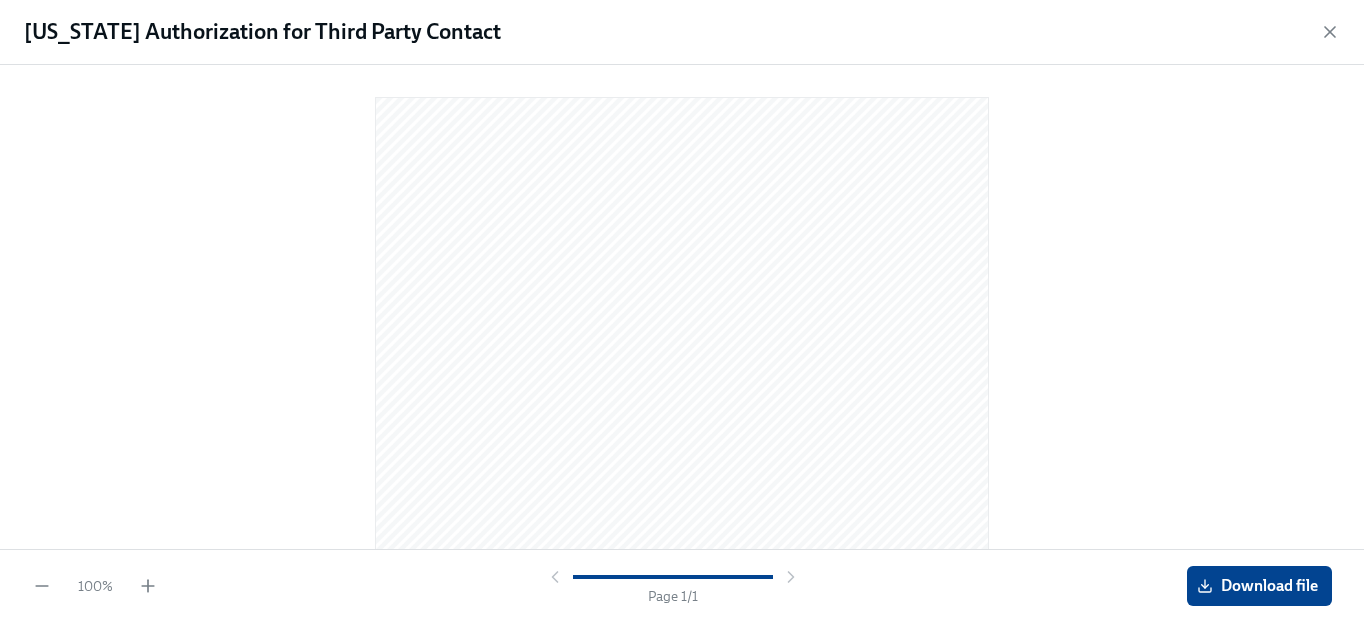 click on "[US_STATE] Authorization for Third Party Contact" at bounding box center [682, 32] 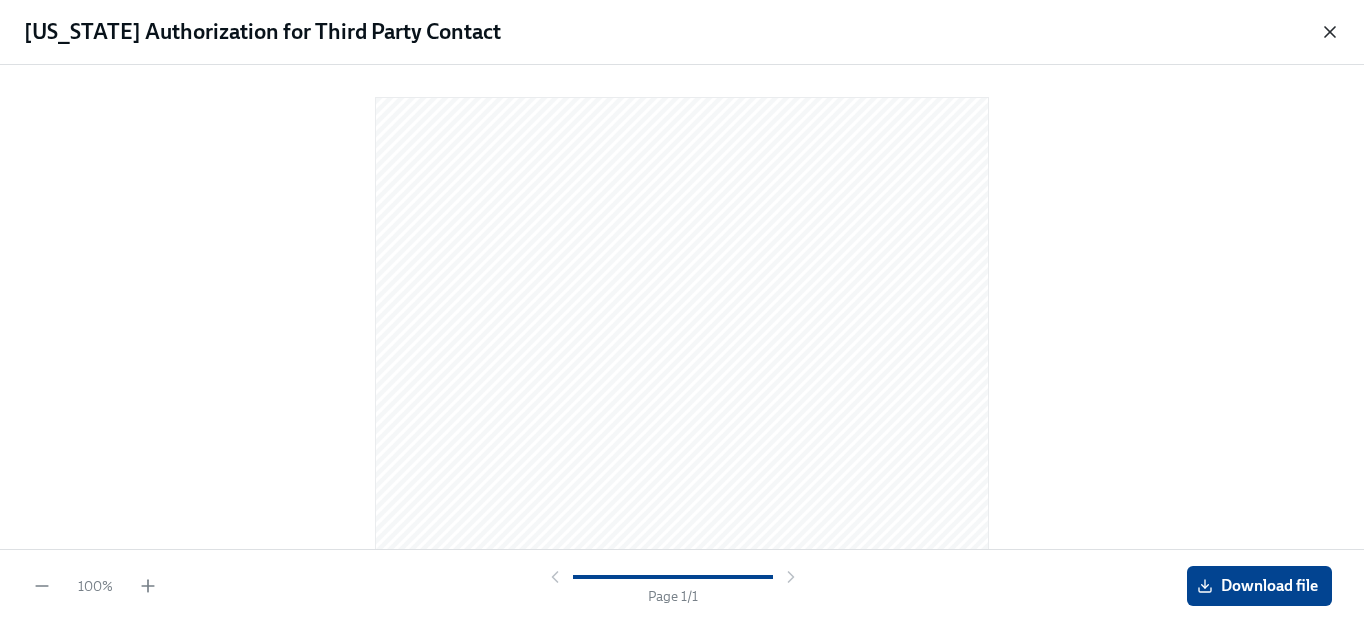 click 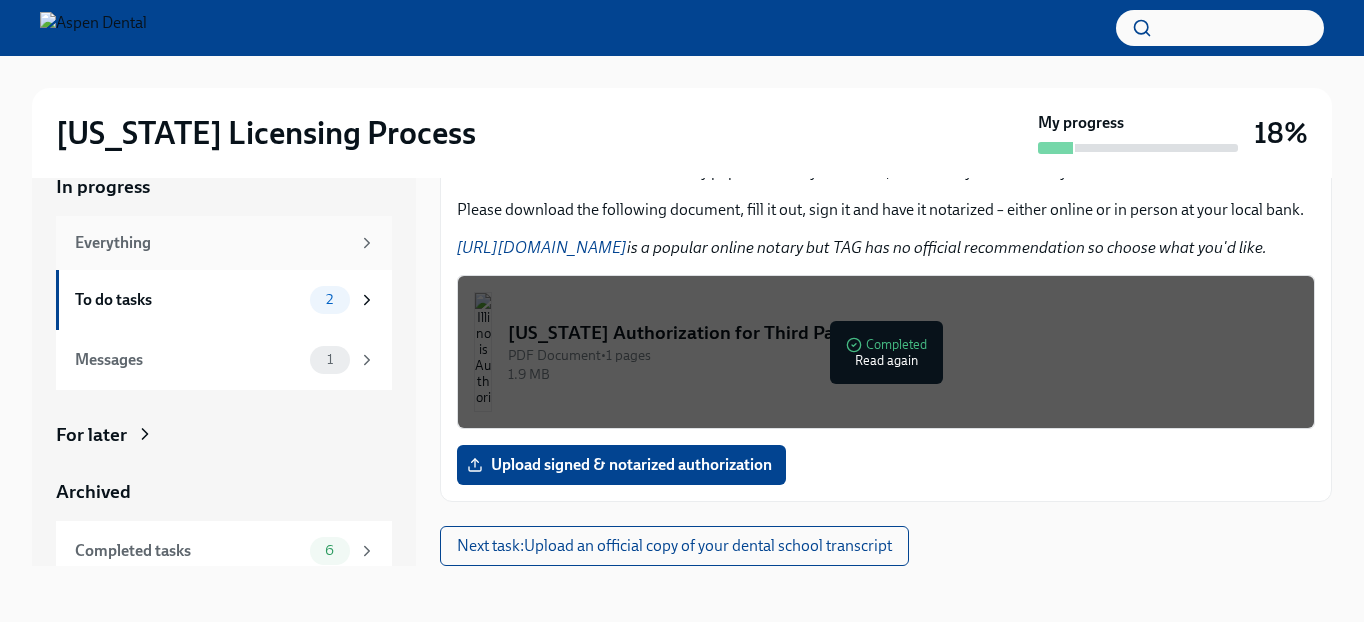 click on "Everything" at bounding box center [212, 243] 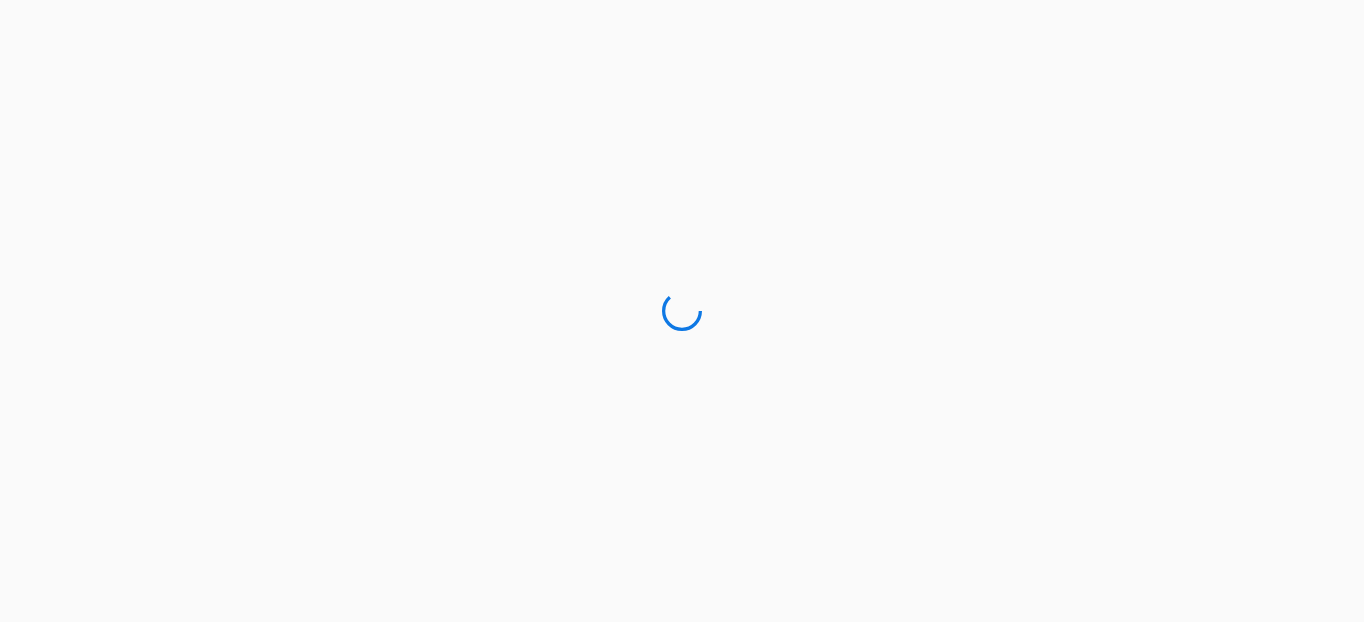 scroll, scrollTop: 0, scrollLeft: 0, axis: both 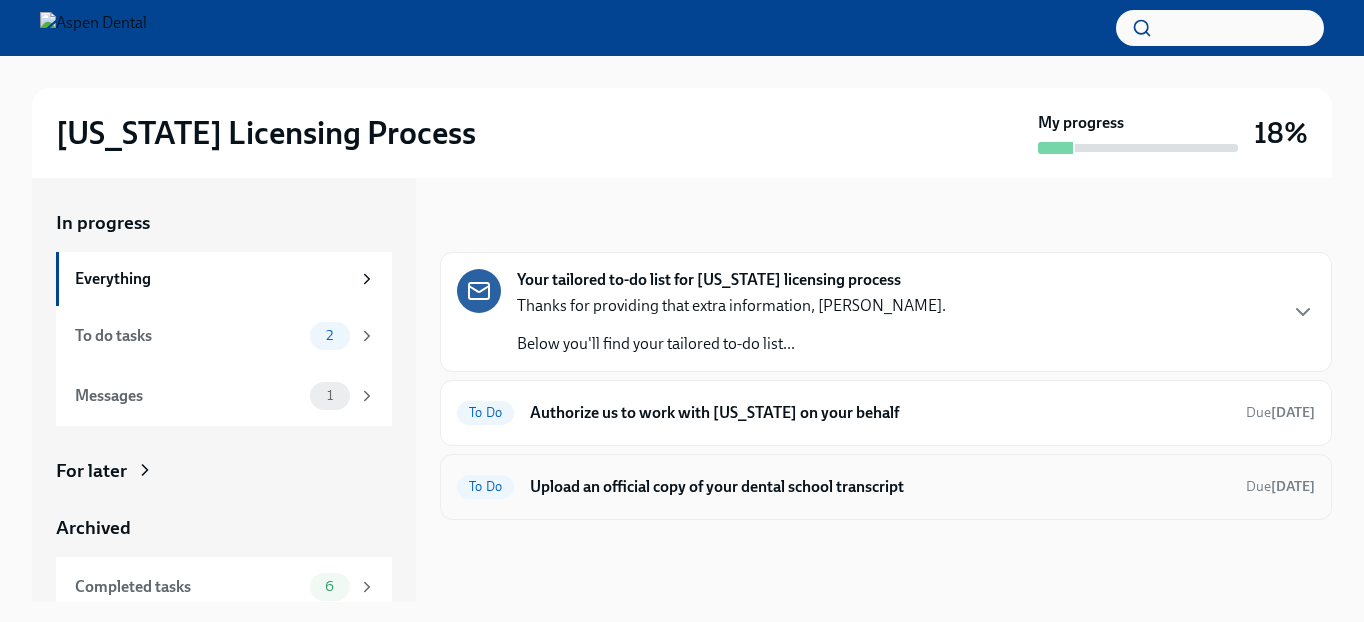 click on "Upload an official copy of your dental school transcript" at bounding box center (880, 487) 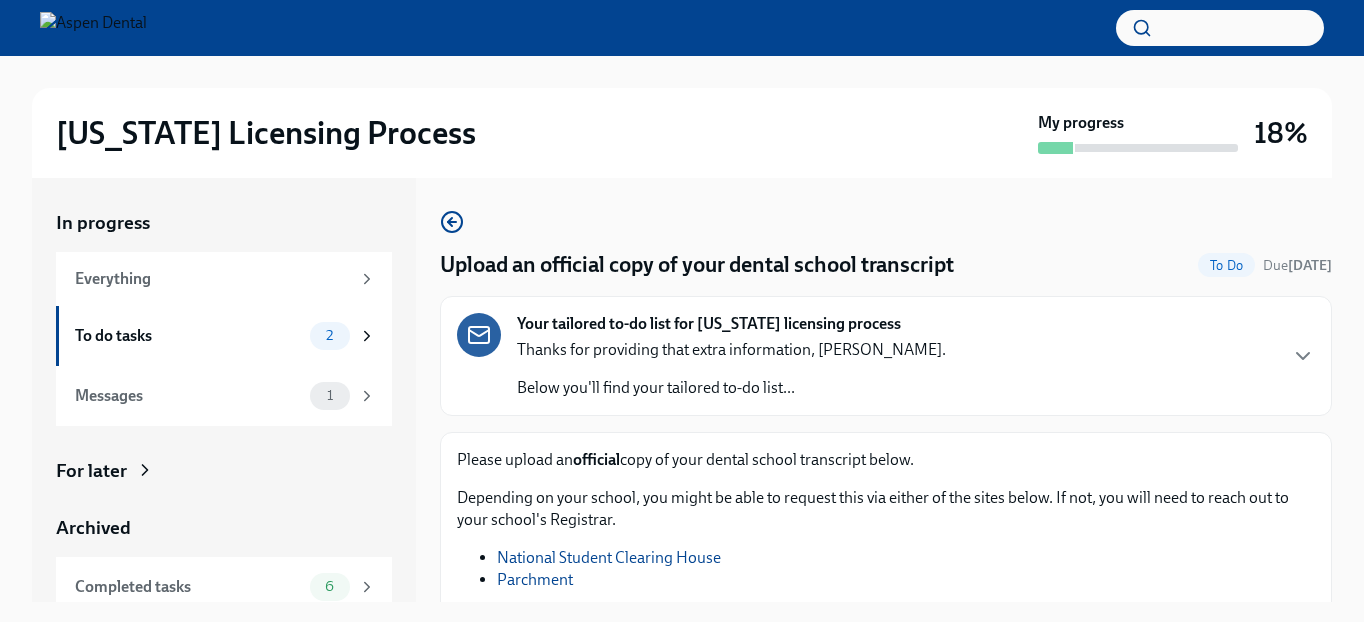 scroll, scrollTop: 62, scrollLeft: 0, axis: vertical 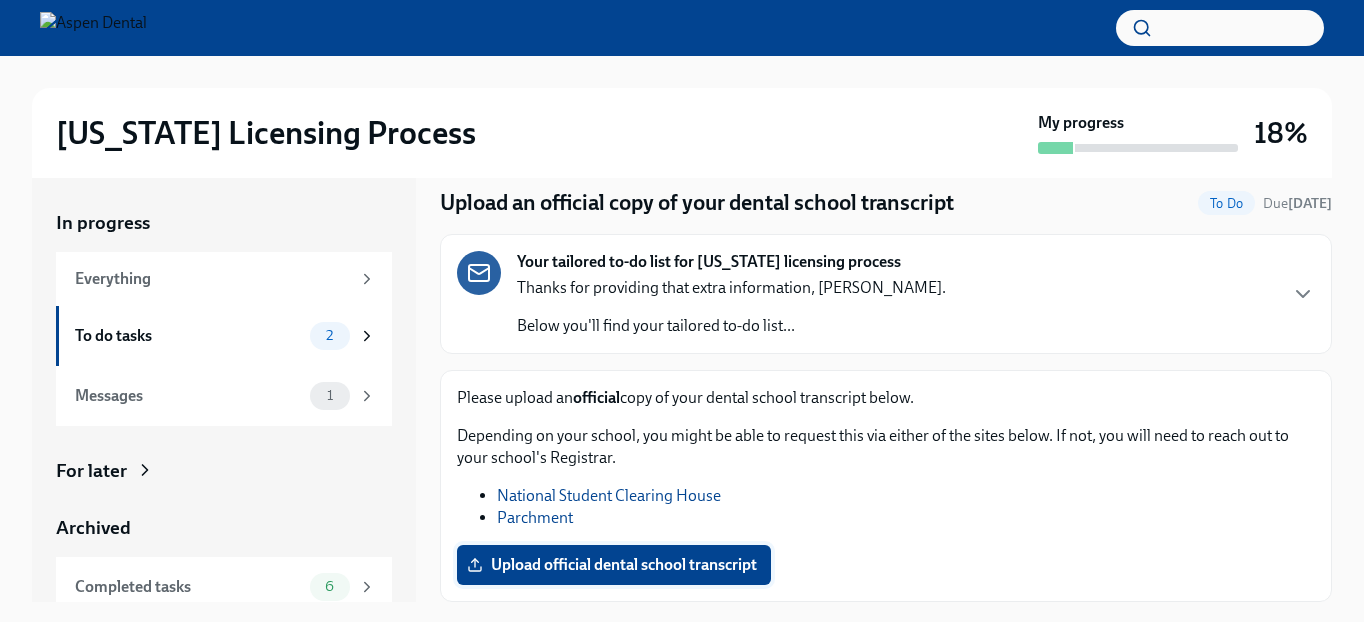 click on "Upload official dental school transcript" at bounding box center [614, 565] 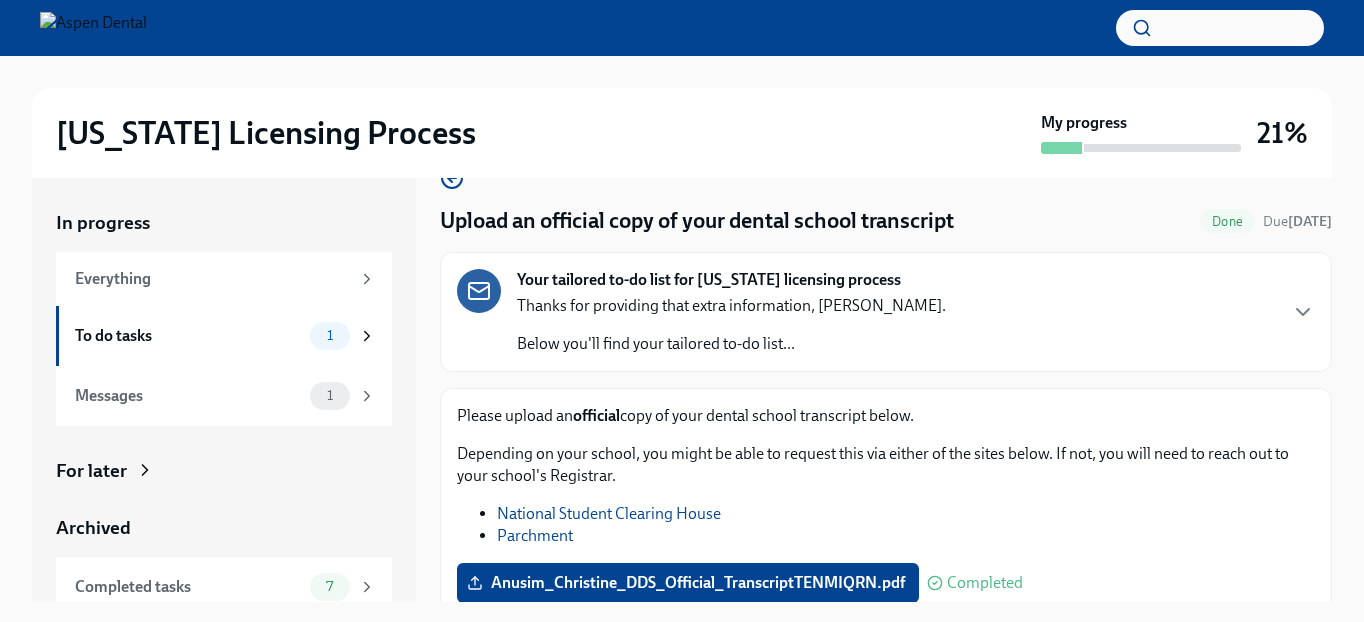 scroll, scrollTop: 62, scrollLeft: 0, axis: vertical 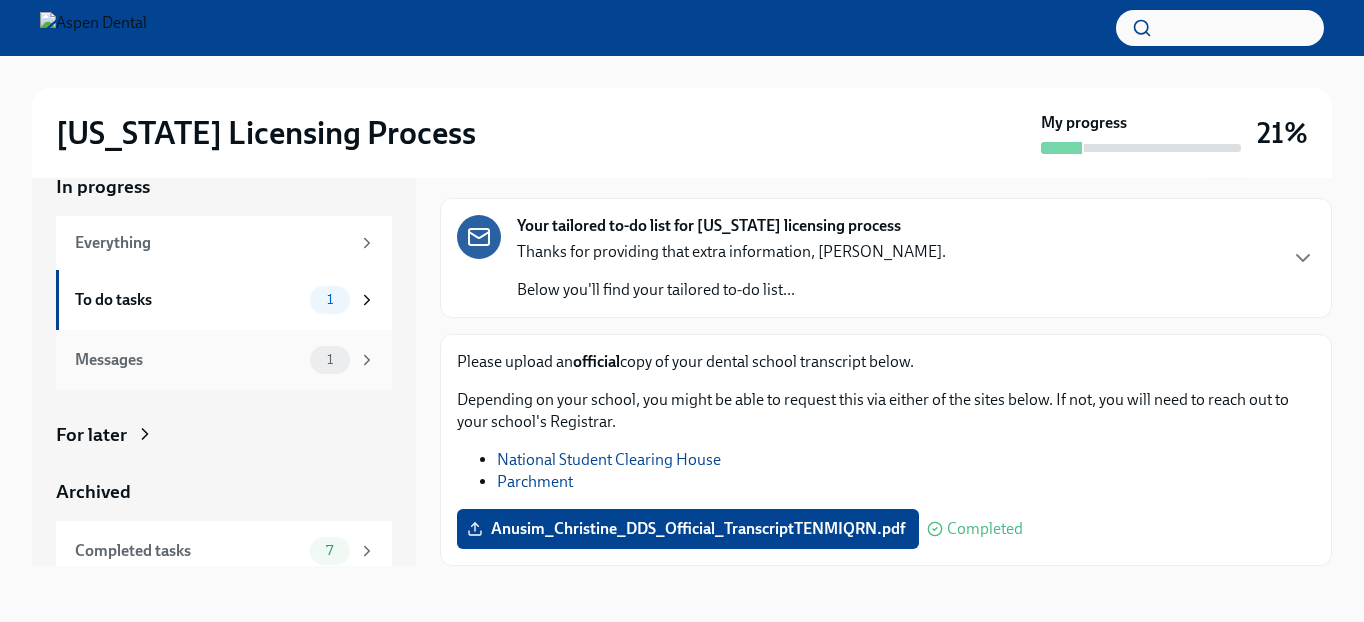 click on "Messages" at bounding box center [188, 360] 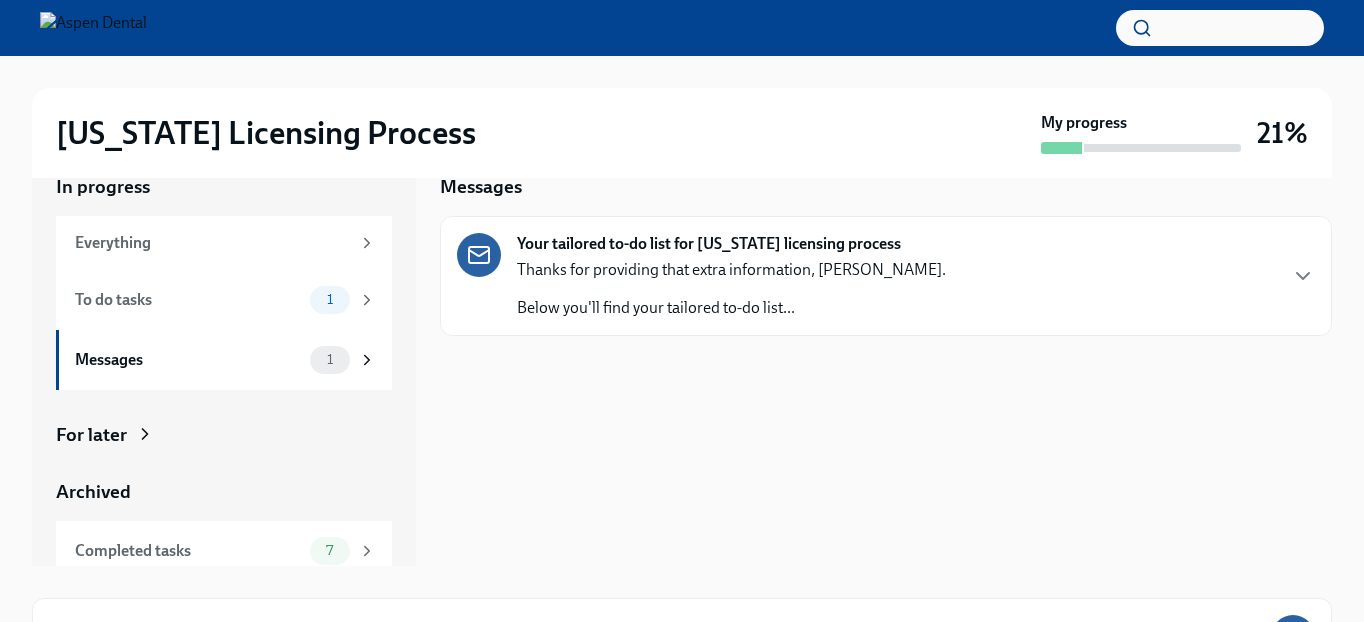 click on "Thanks for providing that extra information, [PERSON_NAME]." at bounding box center [731, 270] 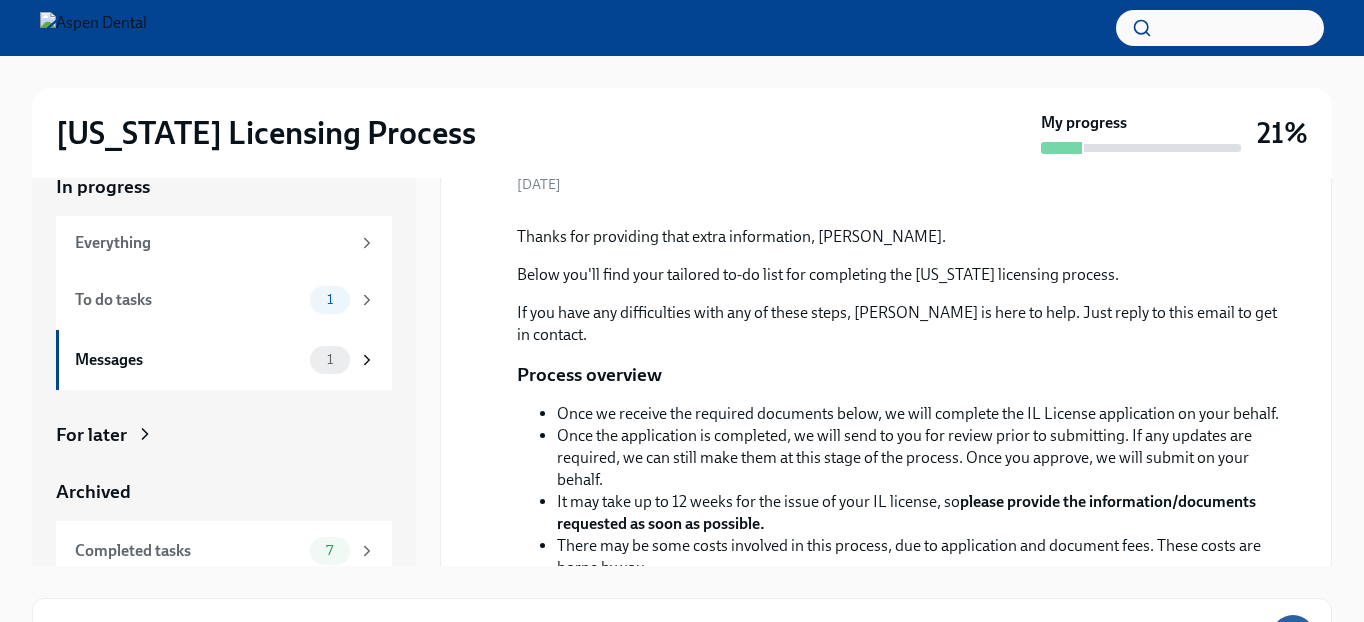 scroll, scrollTop: 0, scrollLeft: 0, axis: both 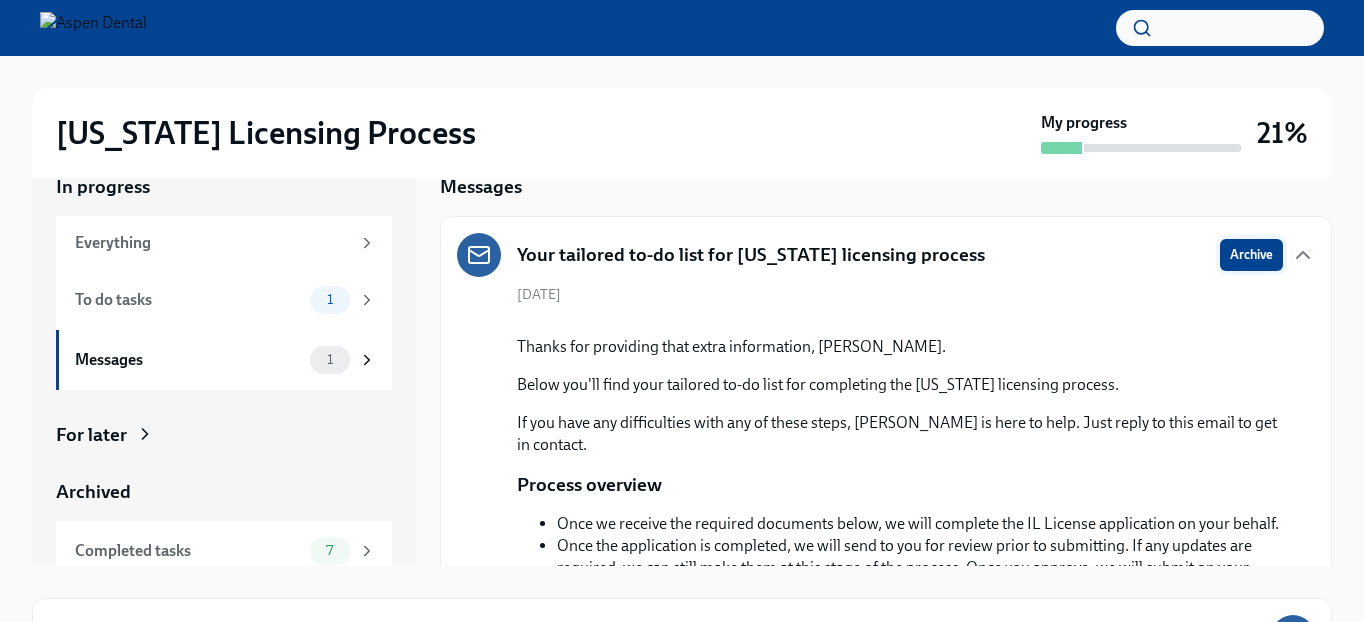 click on "Archive" at bounding box center (1251, 255) 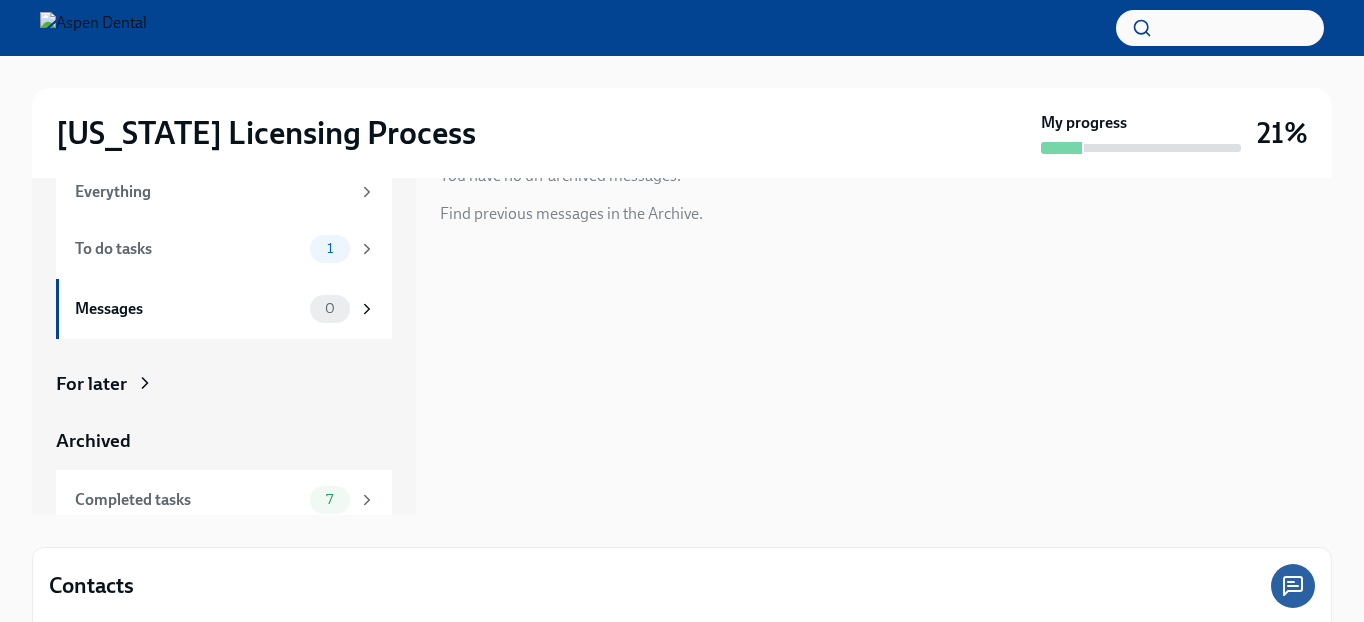 scroll, scrollTop: 0, scrollLeft: 0, axis: both 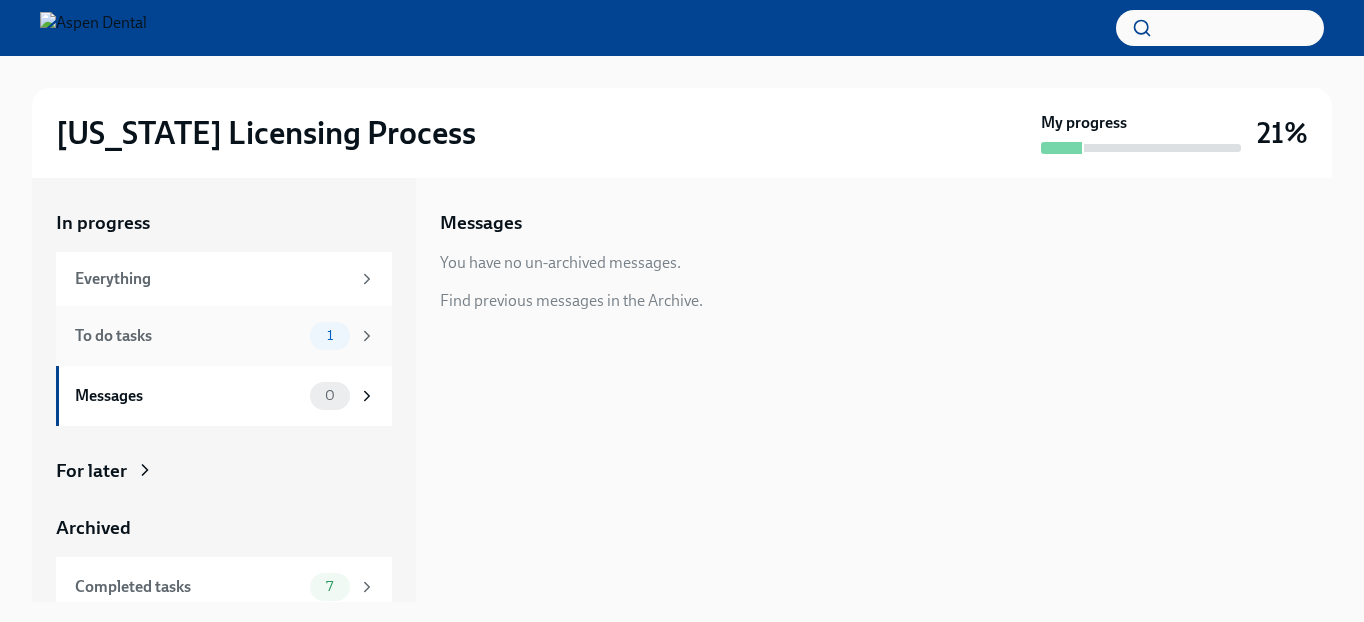 click on "To do tasks" at bounding box center (188, 336) 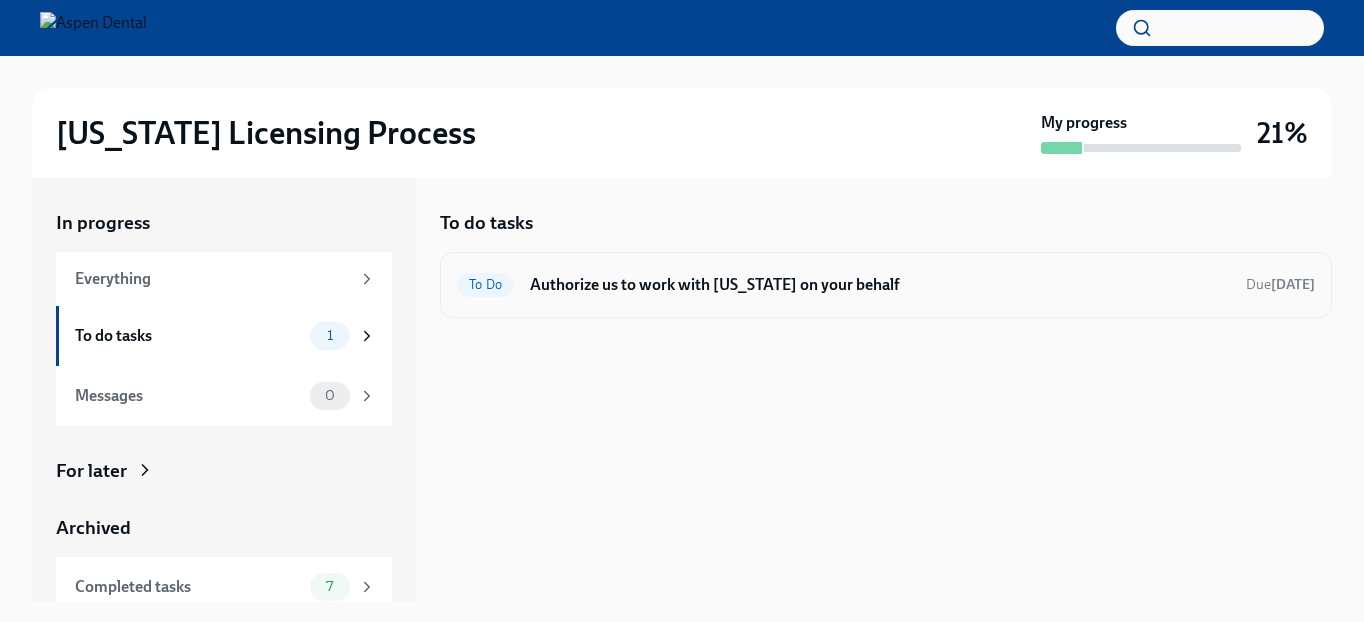 click on "Authorize us to work with [US_STATE] on your behalf" at bounding box center (880, 285) 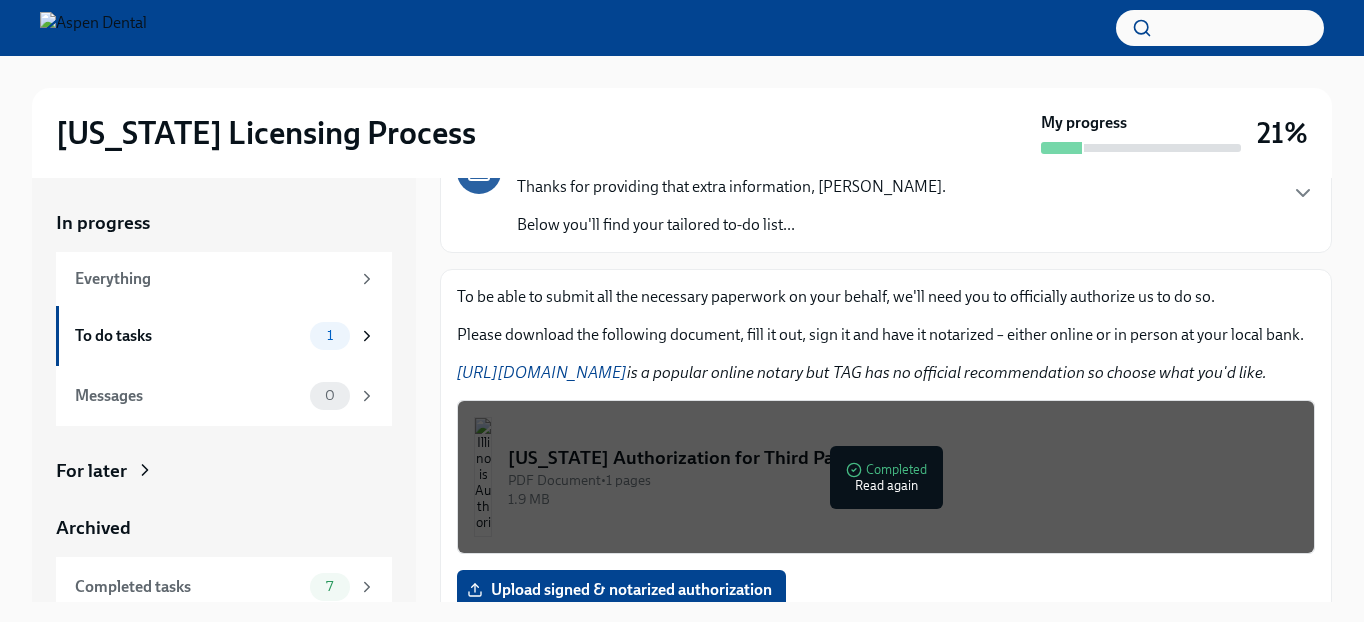 scroll, scrollTop: 188, scrollLeft: 0, axis: vertical 